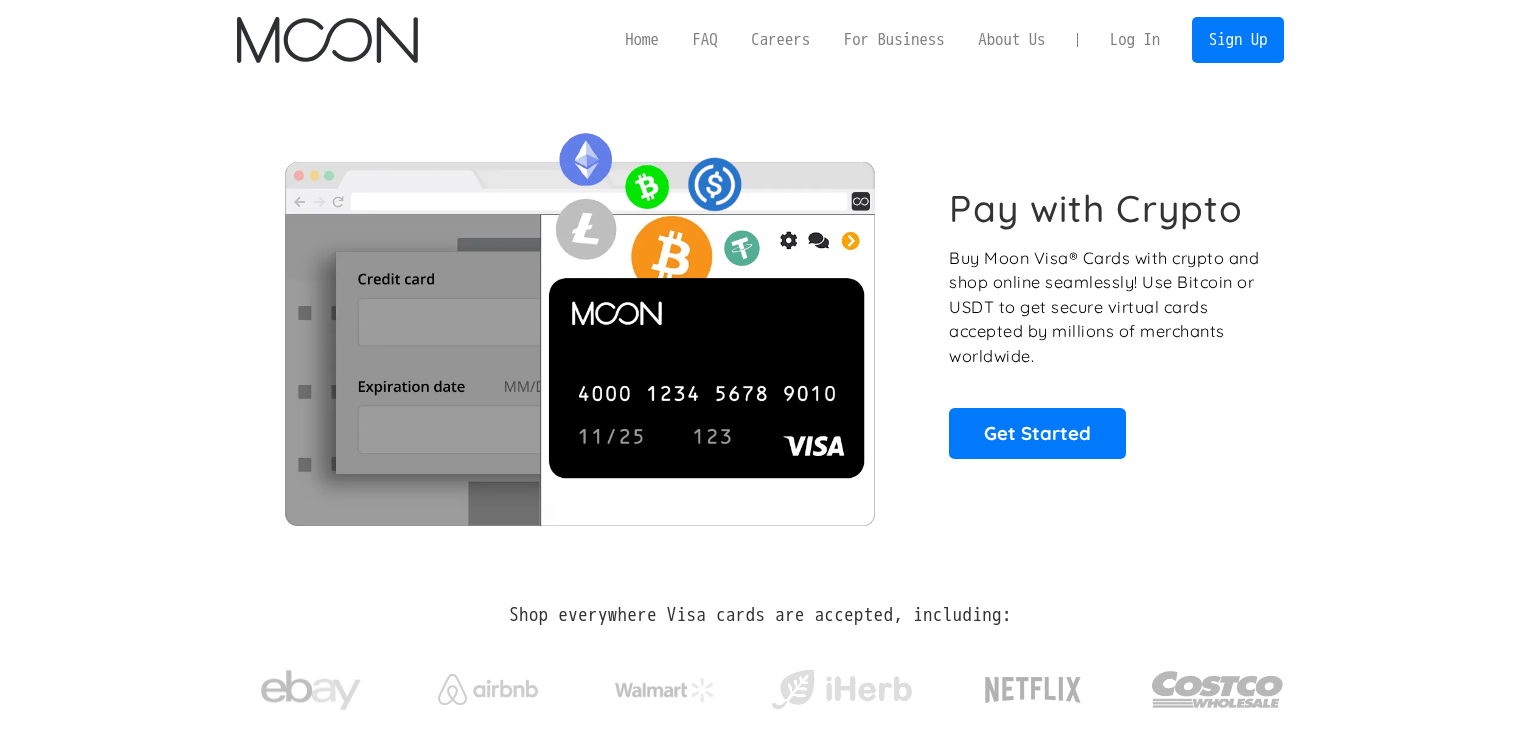 scroll, scrollTop: 0, scrollLeft: 0, axis: both 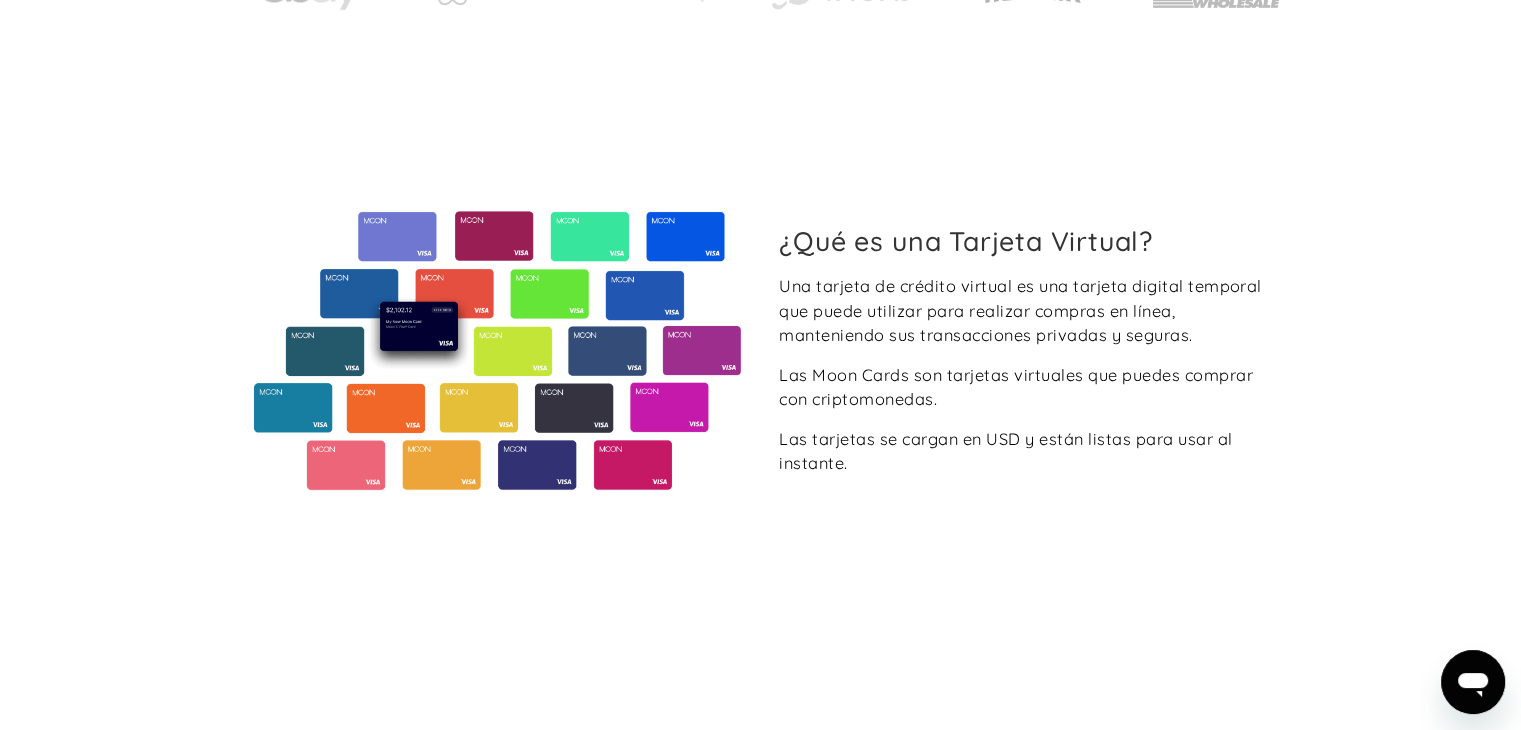 click on "¿Qué es una Tarjeta Virtual? Una tarjeta de crédito virtual es una tarjeta digital temporal que puede utilizar para realizar compras en línea, manteniendo sus transacciones privadas y seguras. Las Moon Cards son tarjetas virtuales que puedes comprar con criptomonedas. Las tarjetas se cargan en USD y están listas para usar al instante." at bounding box center [761, 351] 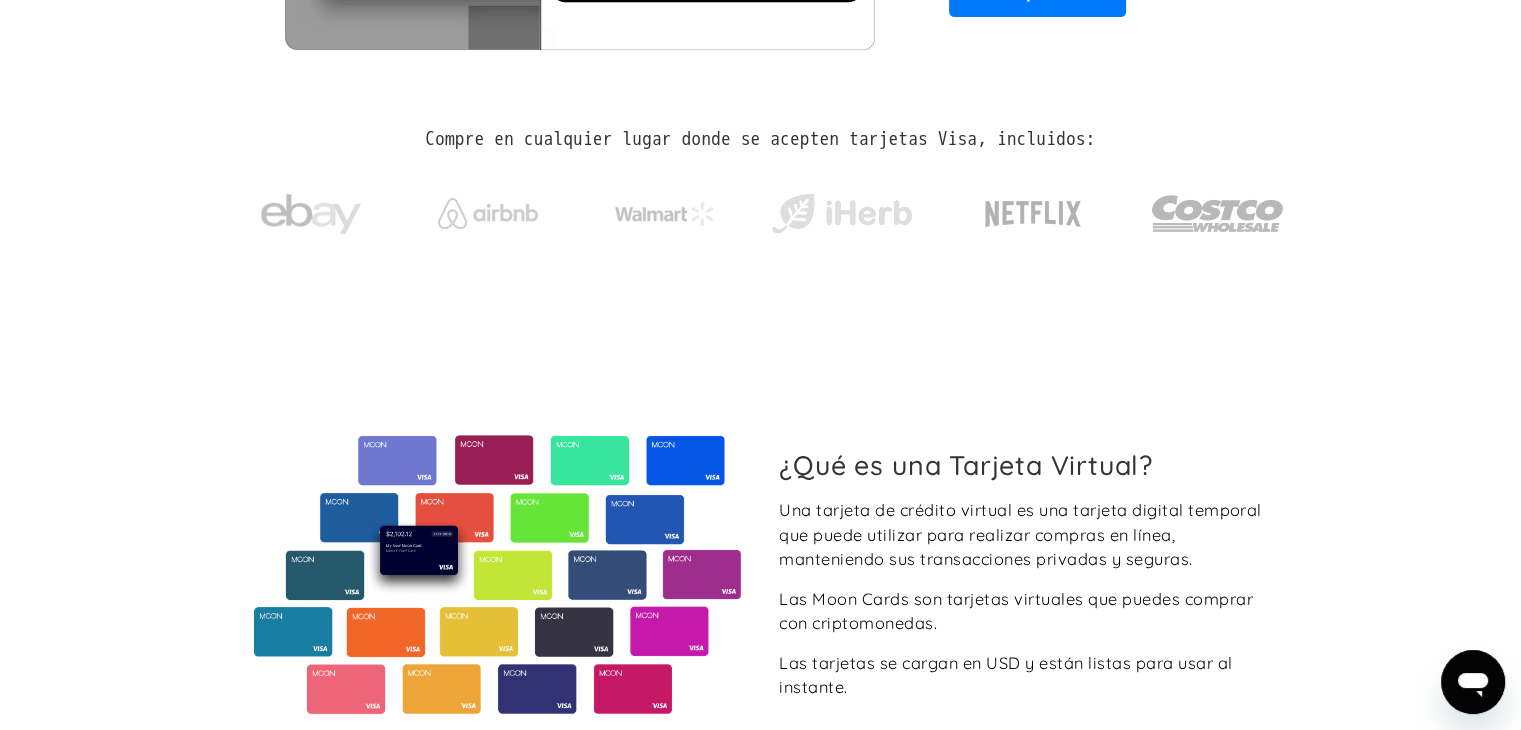 scroll, scrollTop: 0, scrollLeft: 0, axis: both 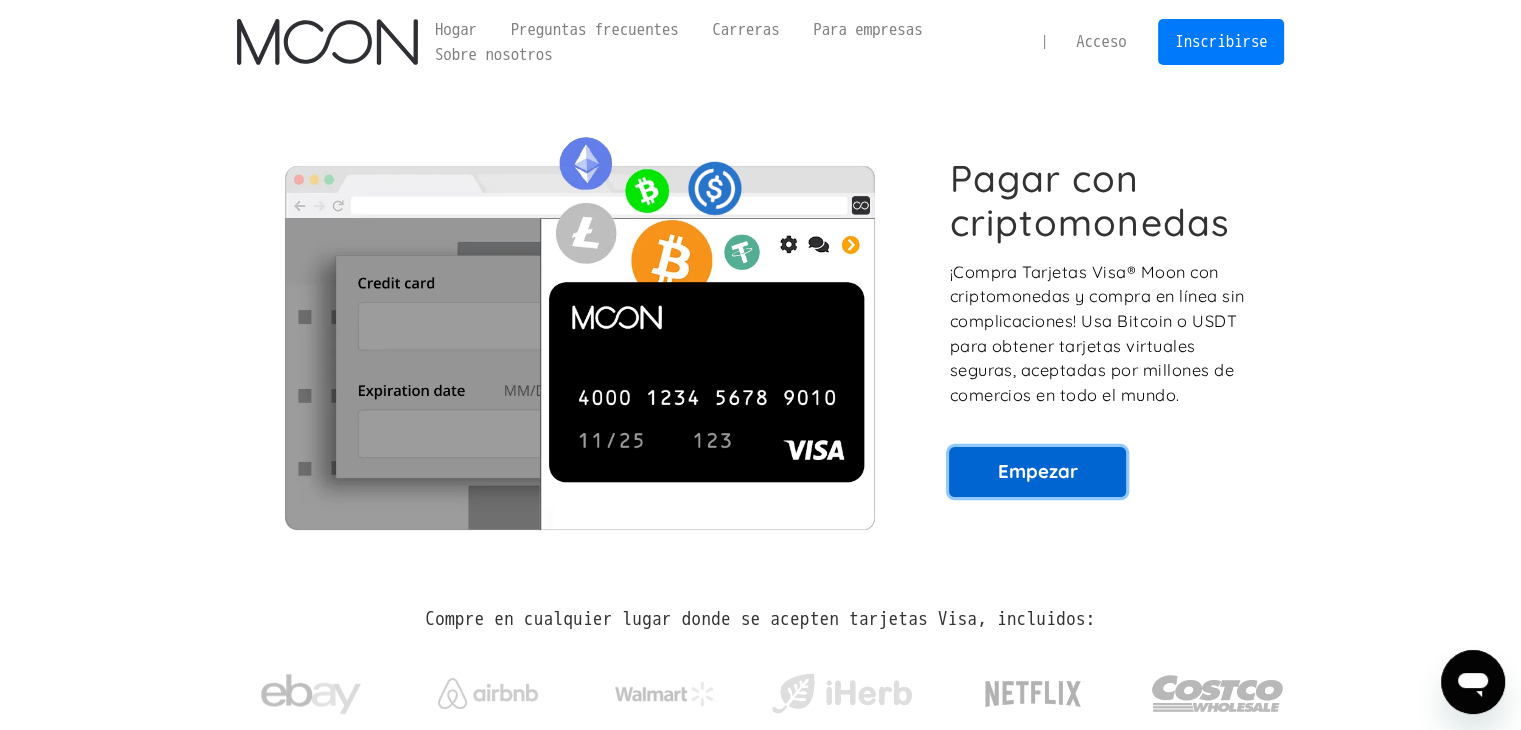 click on "Empezar" at bounding box center (1038, 471) 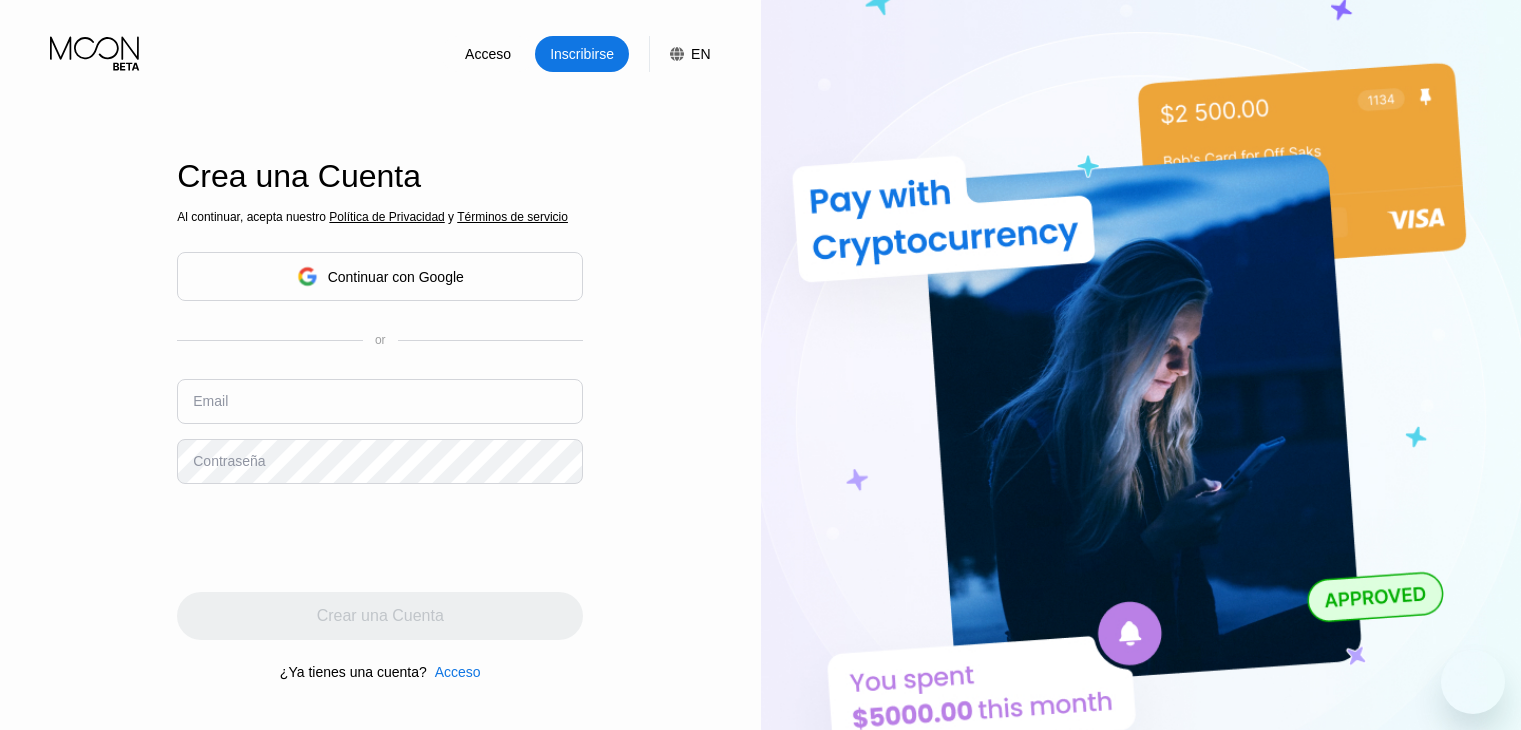 scroll, scrollTop: 0, scrollLeft: 0, axis: both 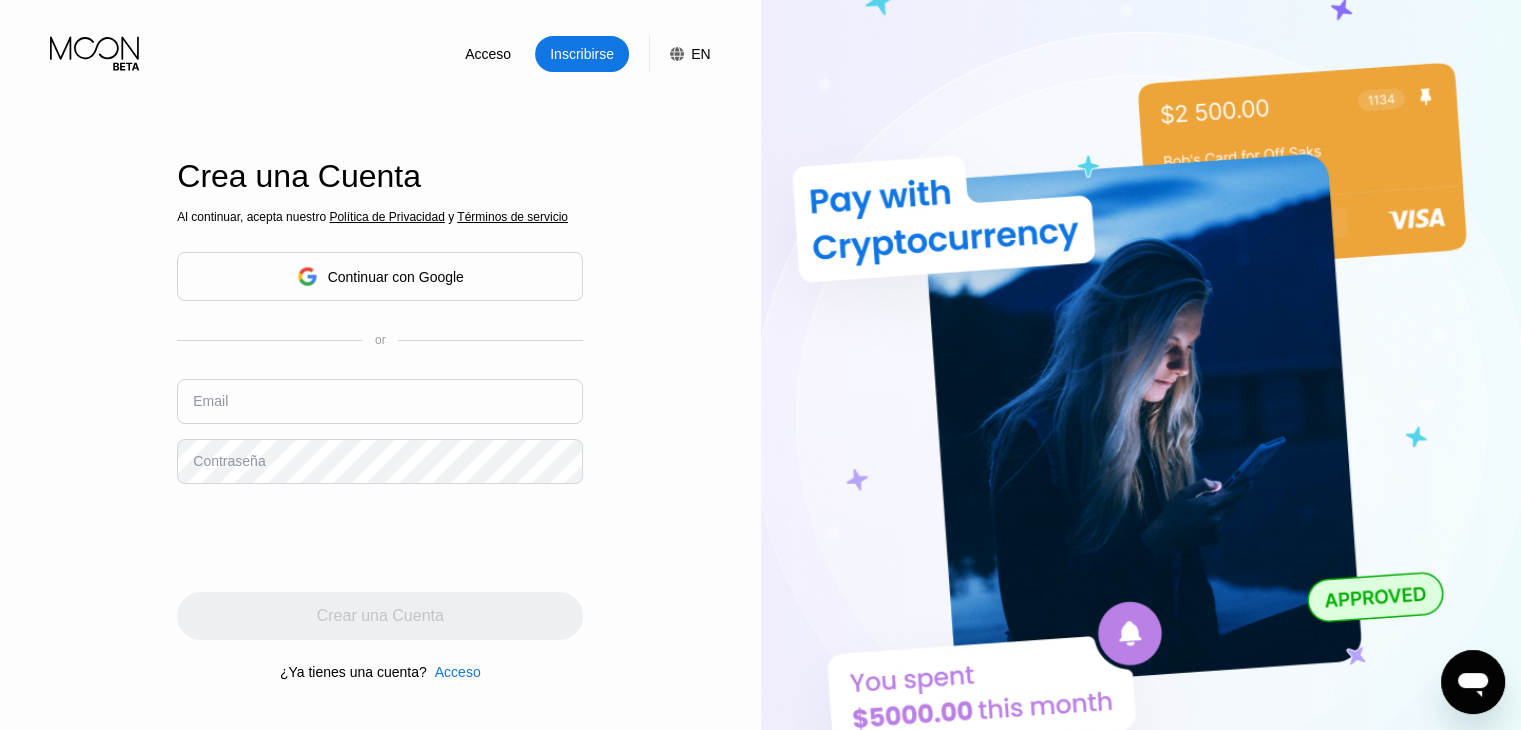 click on "Continuar con Google" at bounding box center (396, 277) 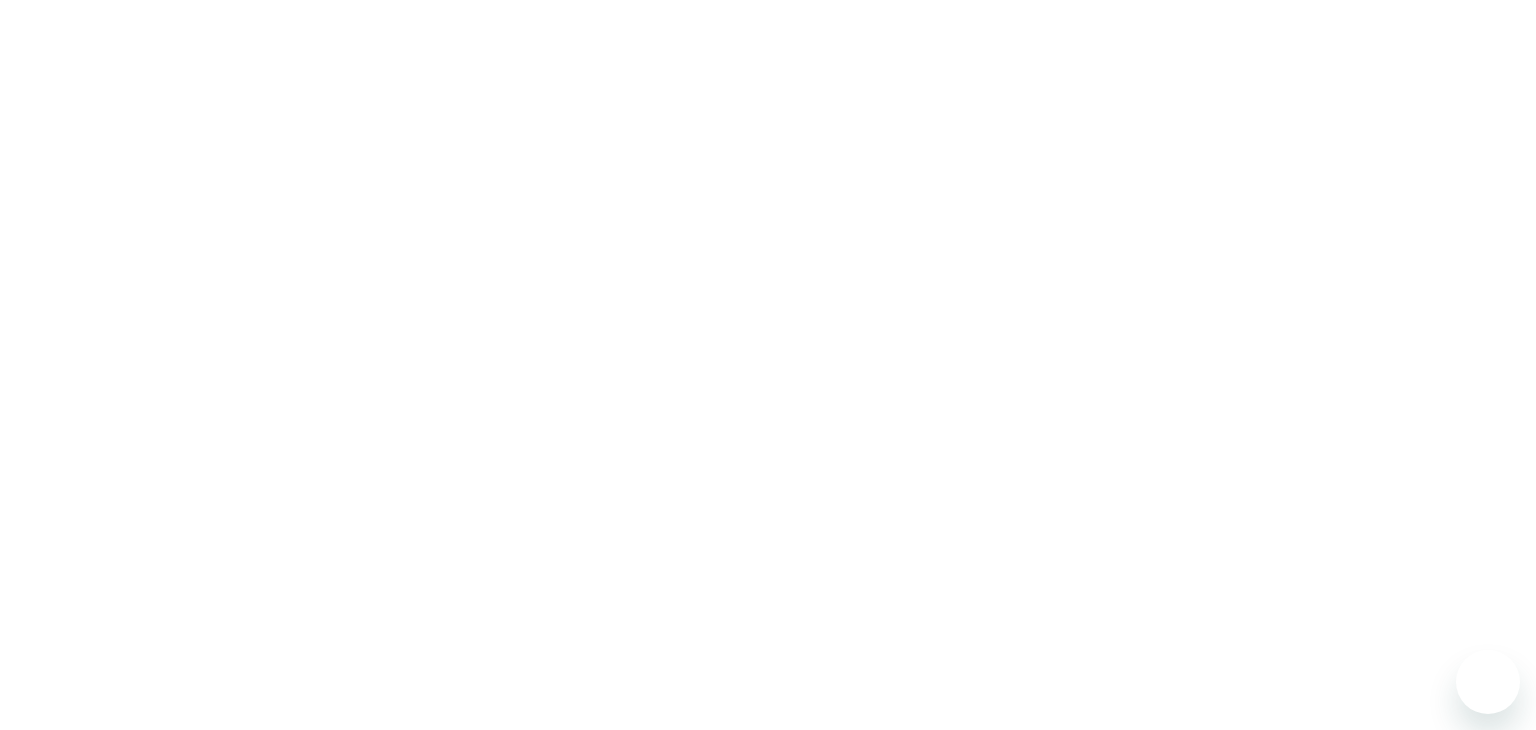 scroll, scrollTop: 0, scrollLeft: 0, axis: both 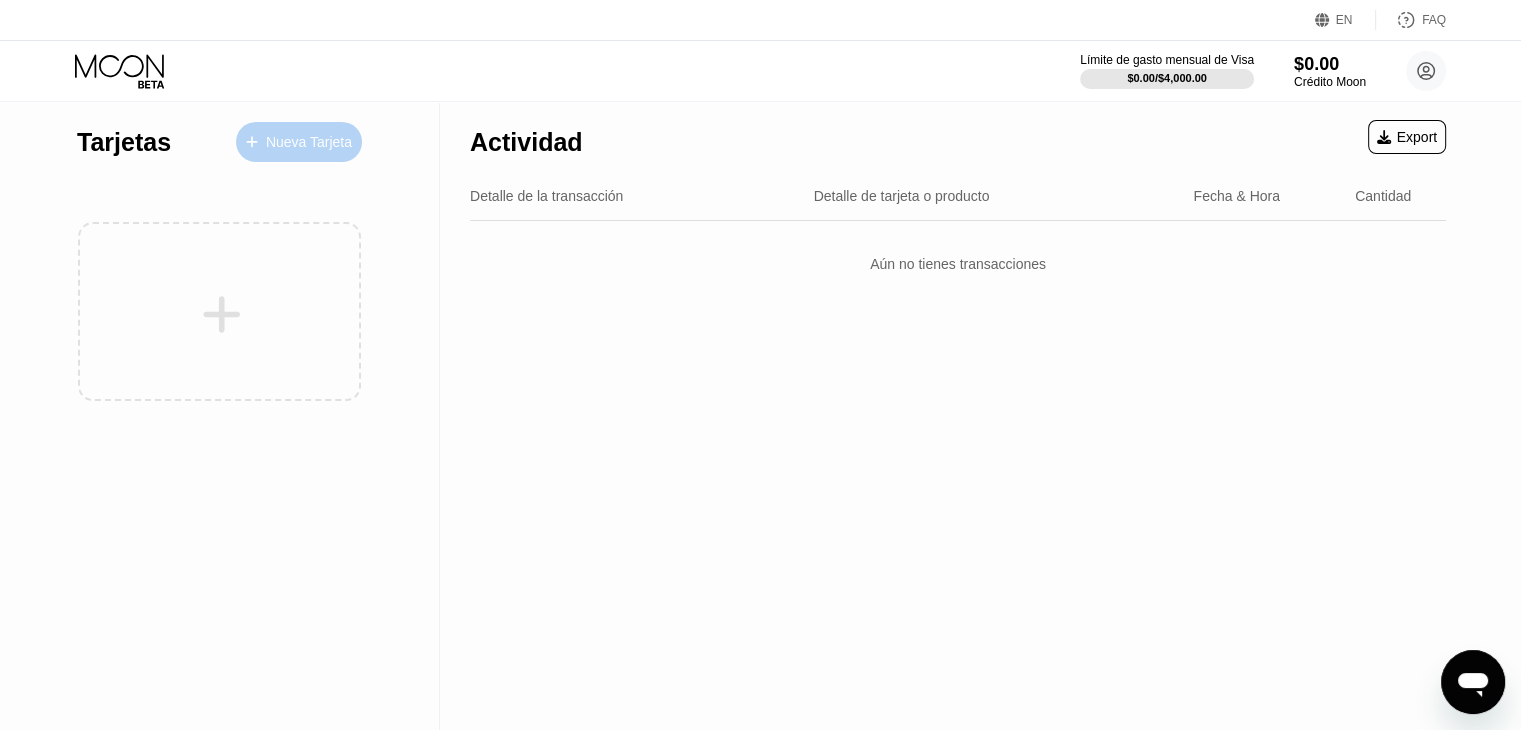 click on "Nueva Tarjeta" at bounding box center (309, 142) 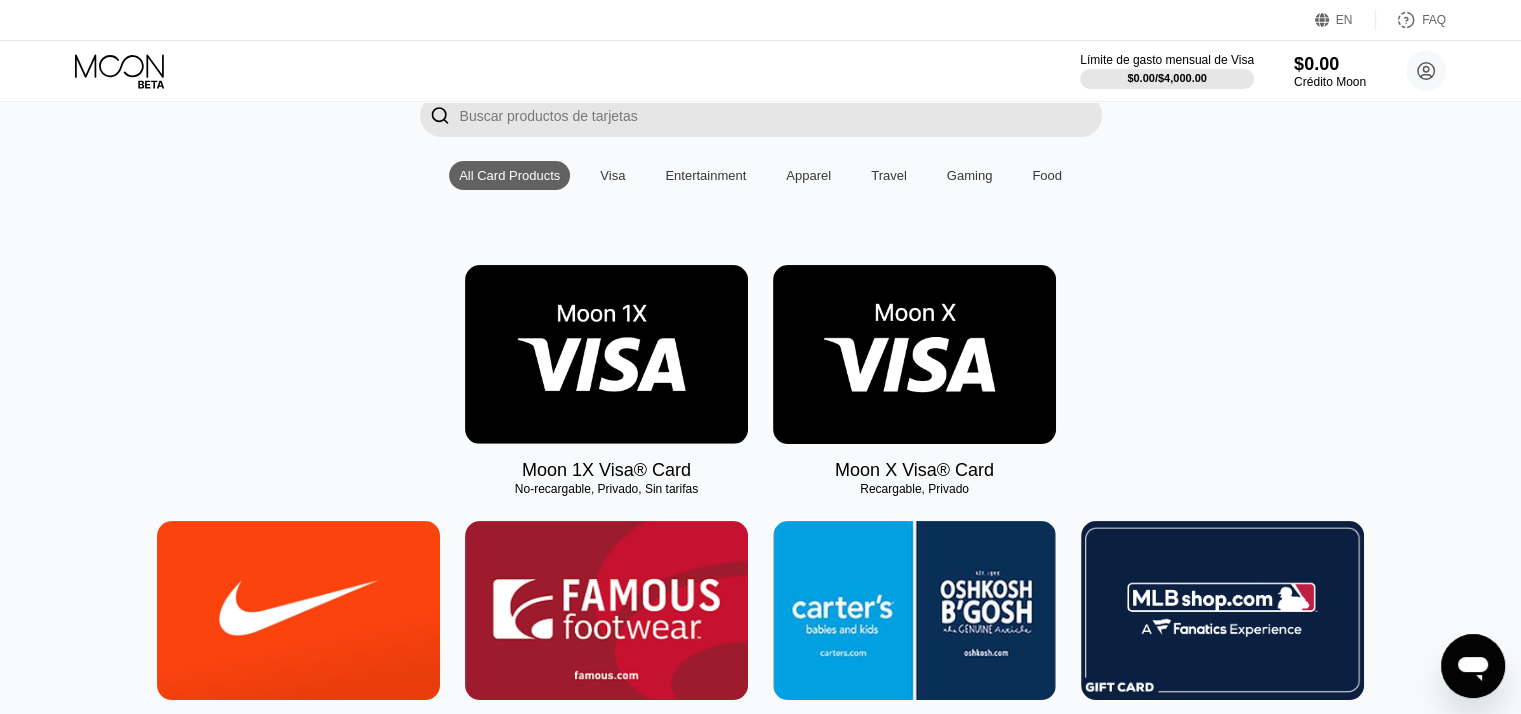 scroll, scrollTop: 0, scrollLeft: 0, axis: both 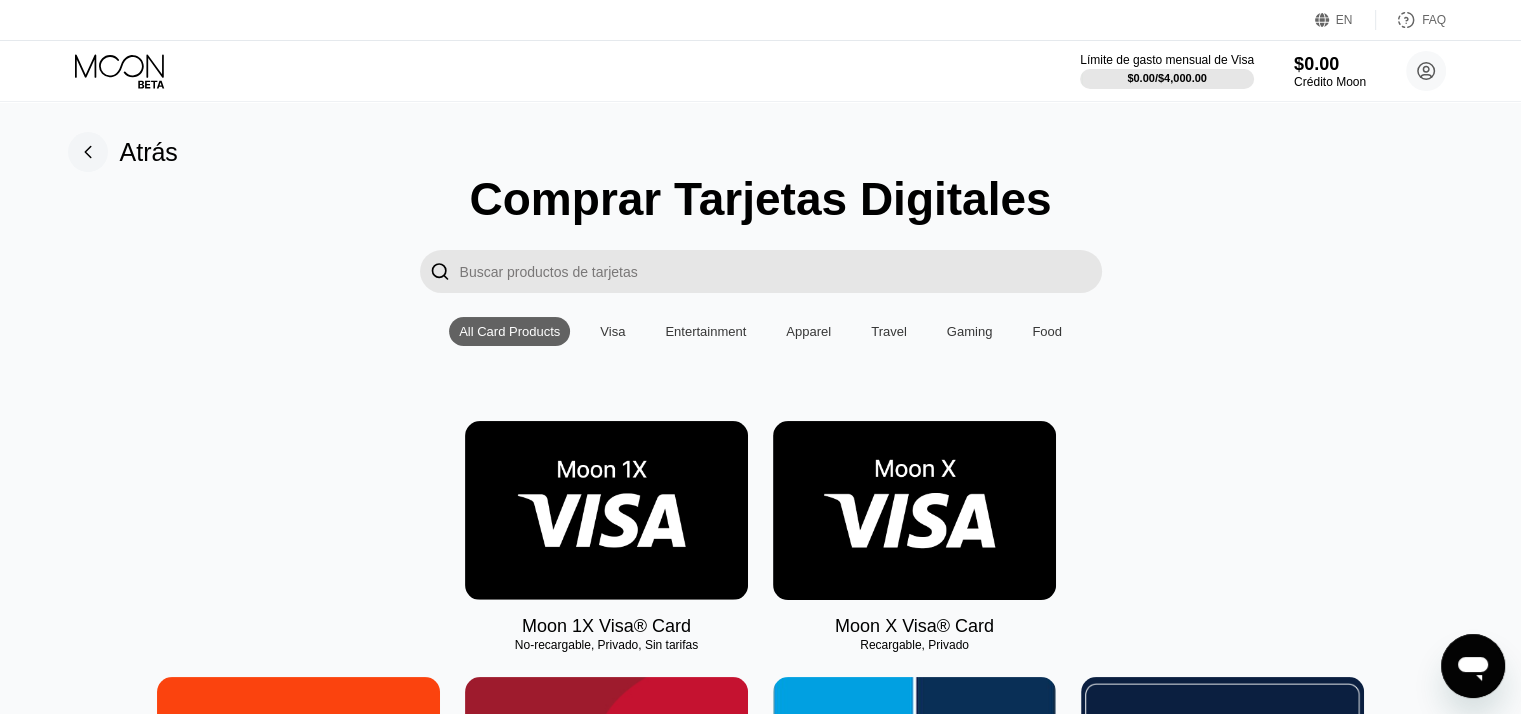 click at bounding box center [781, 271] 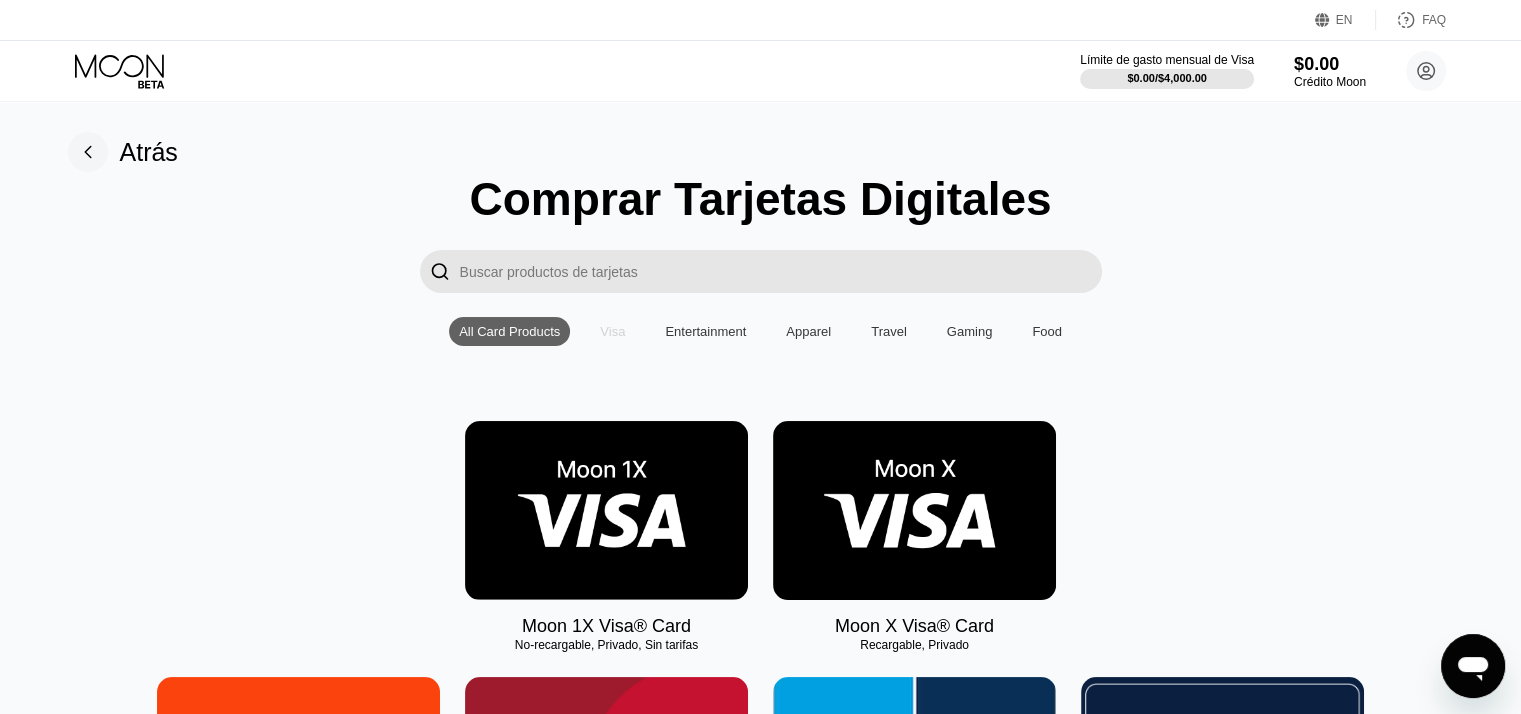 click on "Visa" at bounding box center [612, 331] 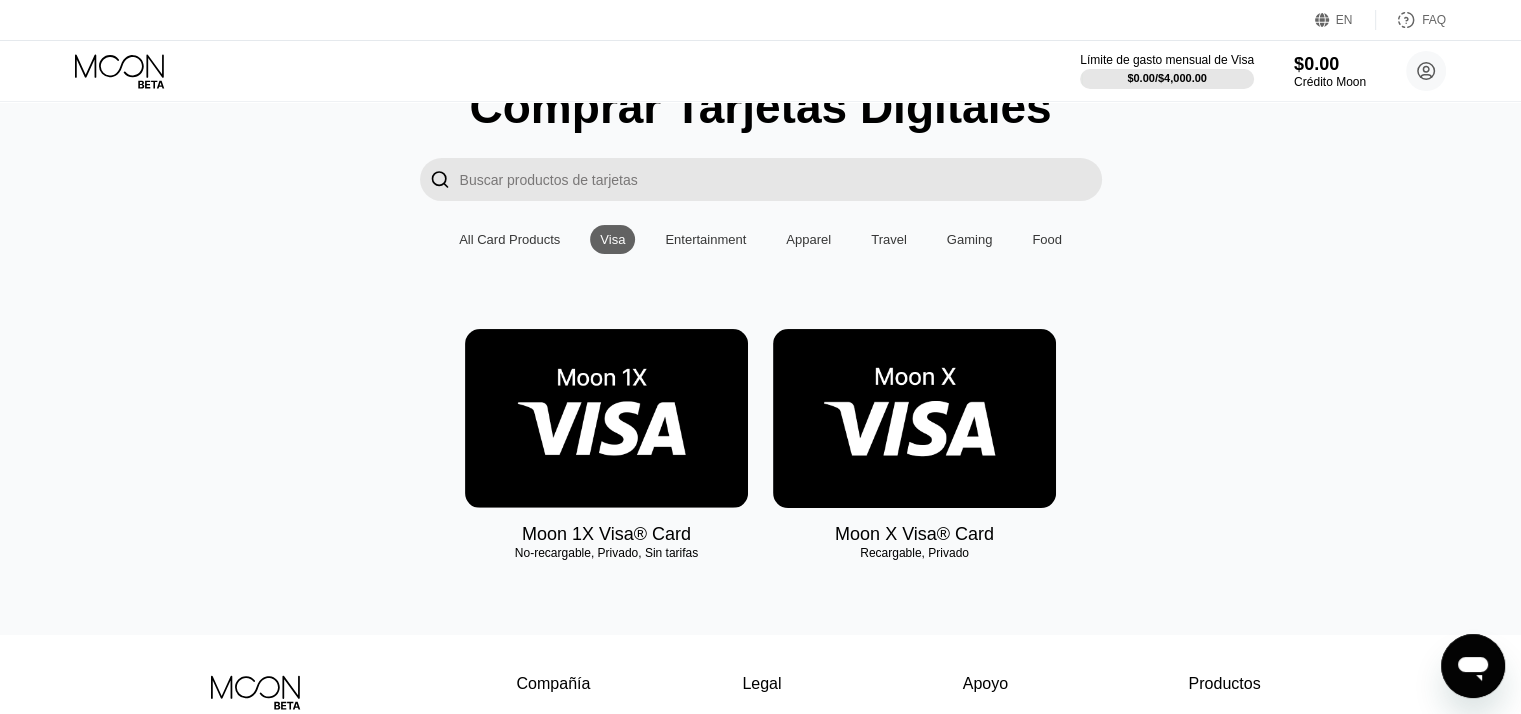 scroll, scrollTop: 200, scrollLeft: 0, axis: vertical 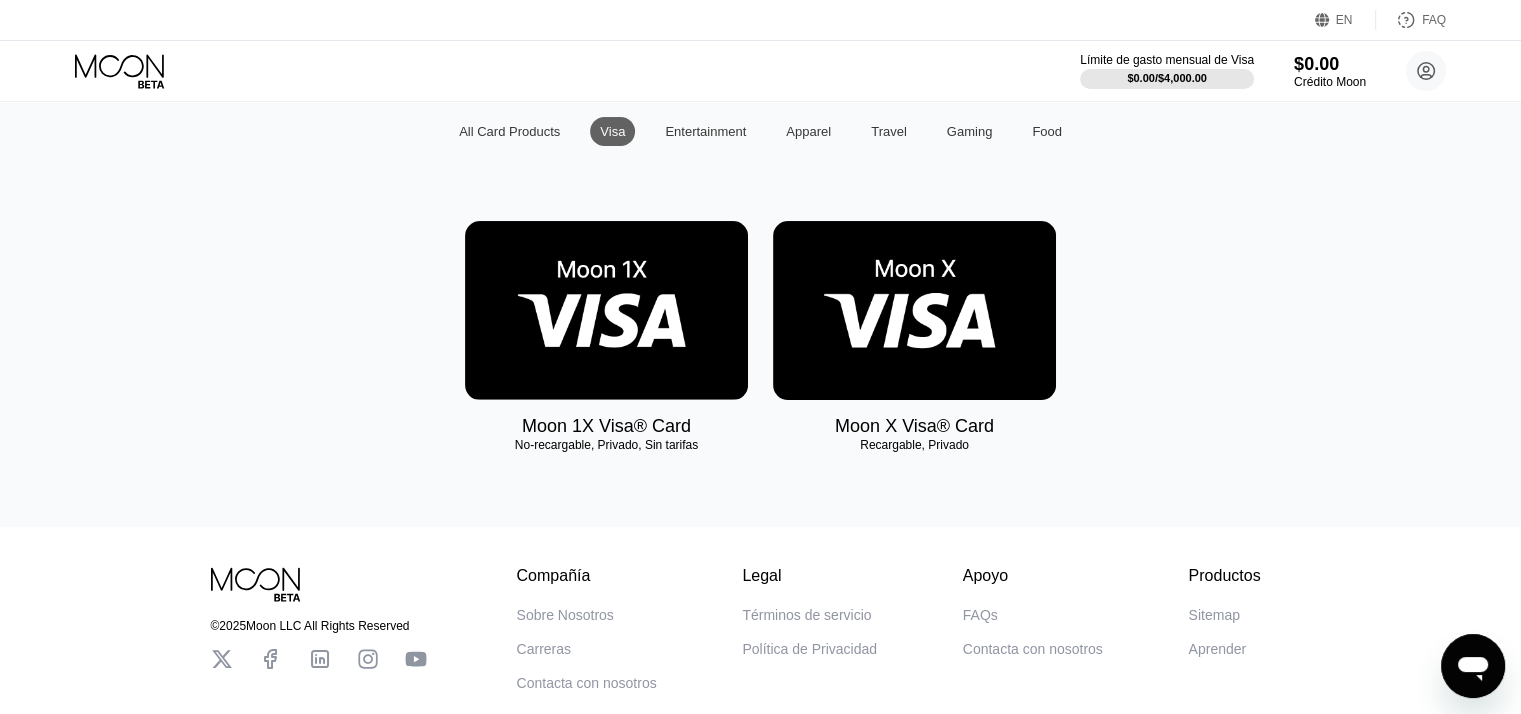click at bounding box center (606, 310) 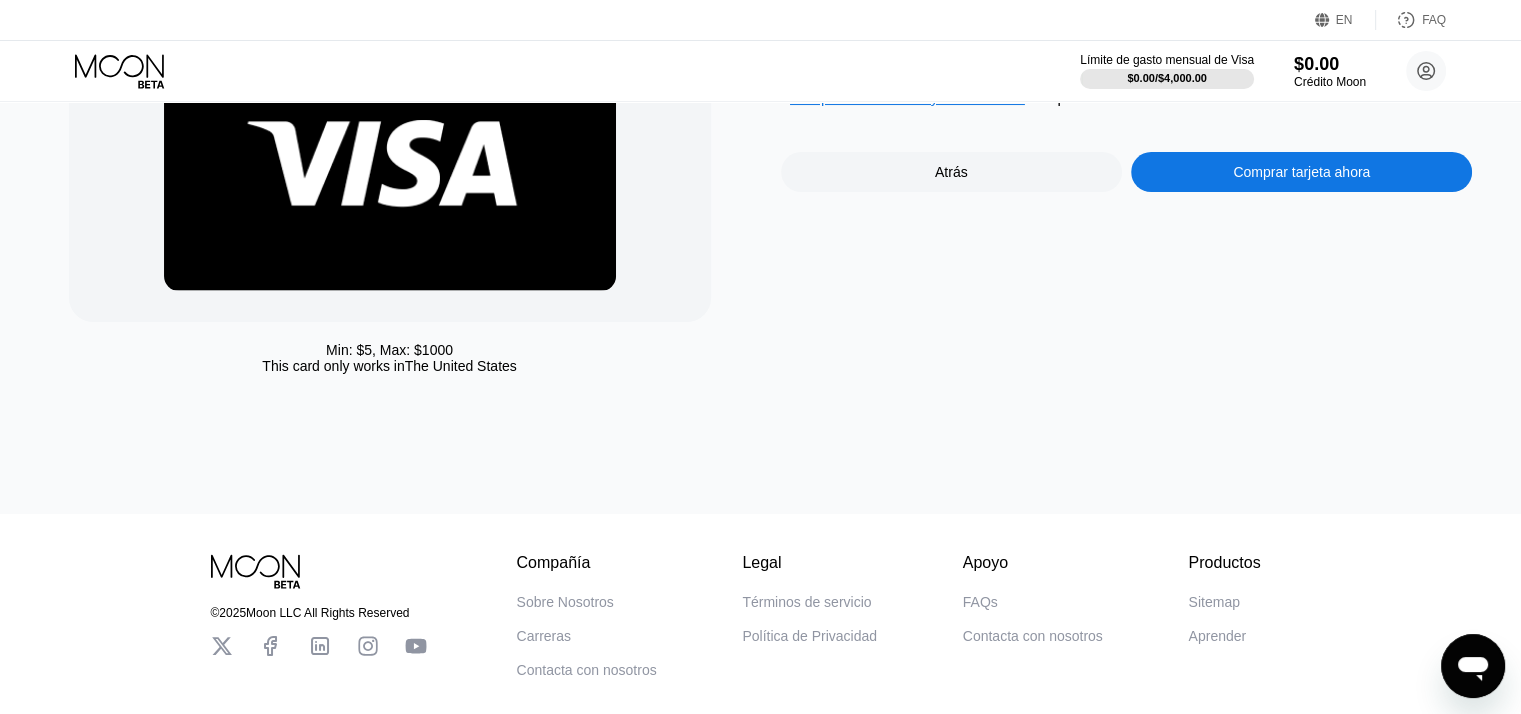 scroll, scrollTop: 0, scrollLeft: 0, axis: both 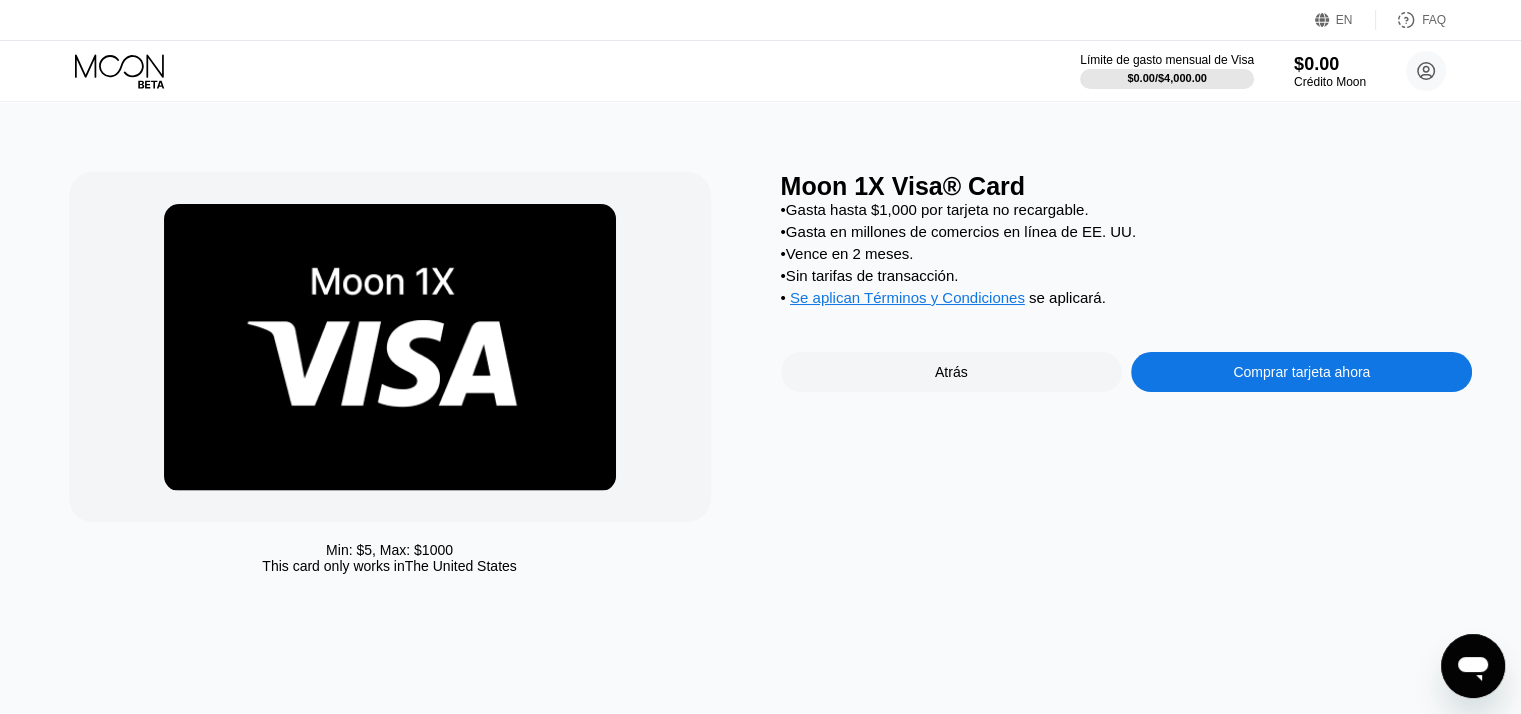 click on "Comprar tarjeta ahora" at bounding box center (1301, 372) 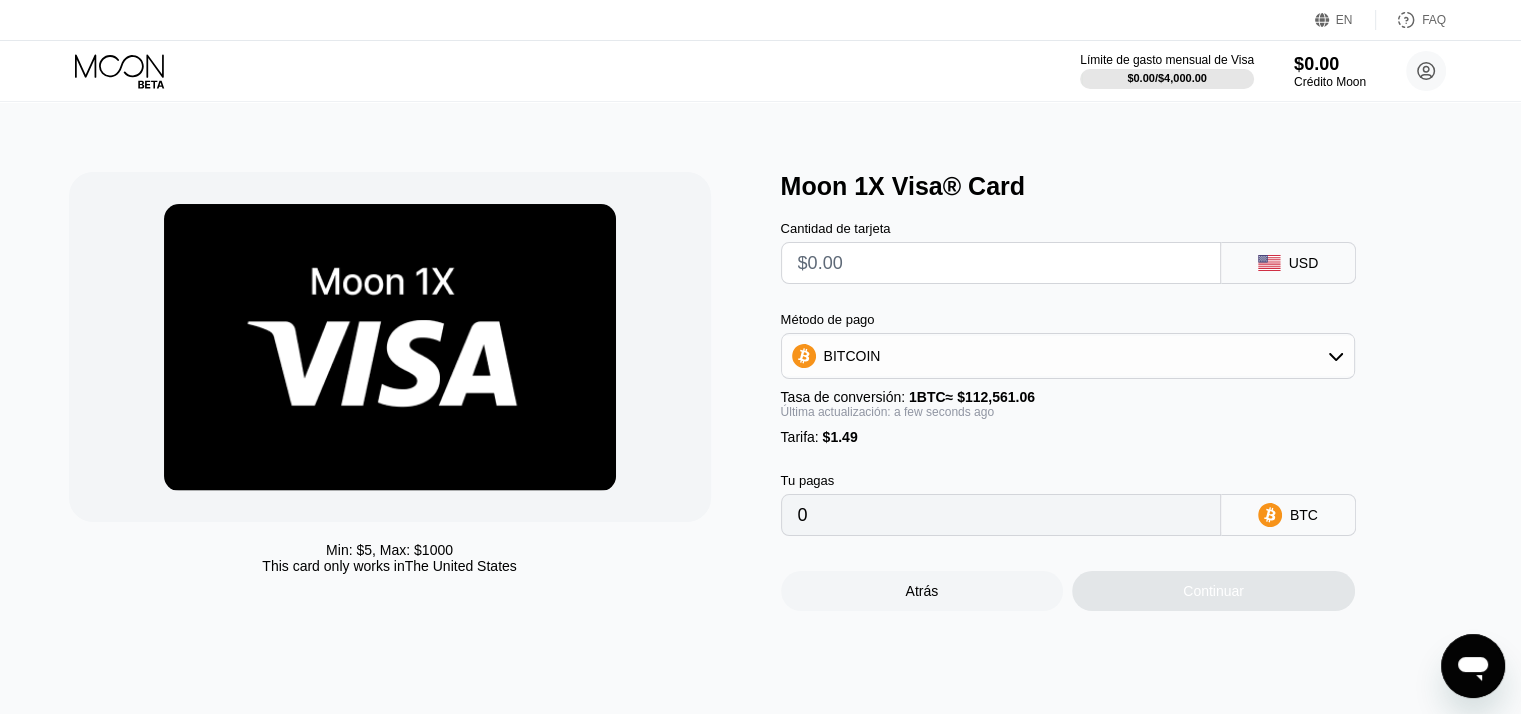 click at bounding box center (1001, 263) 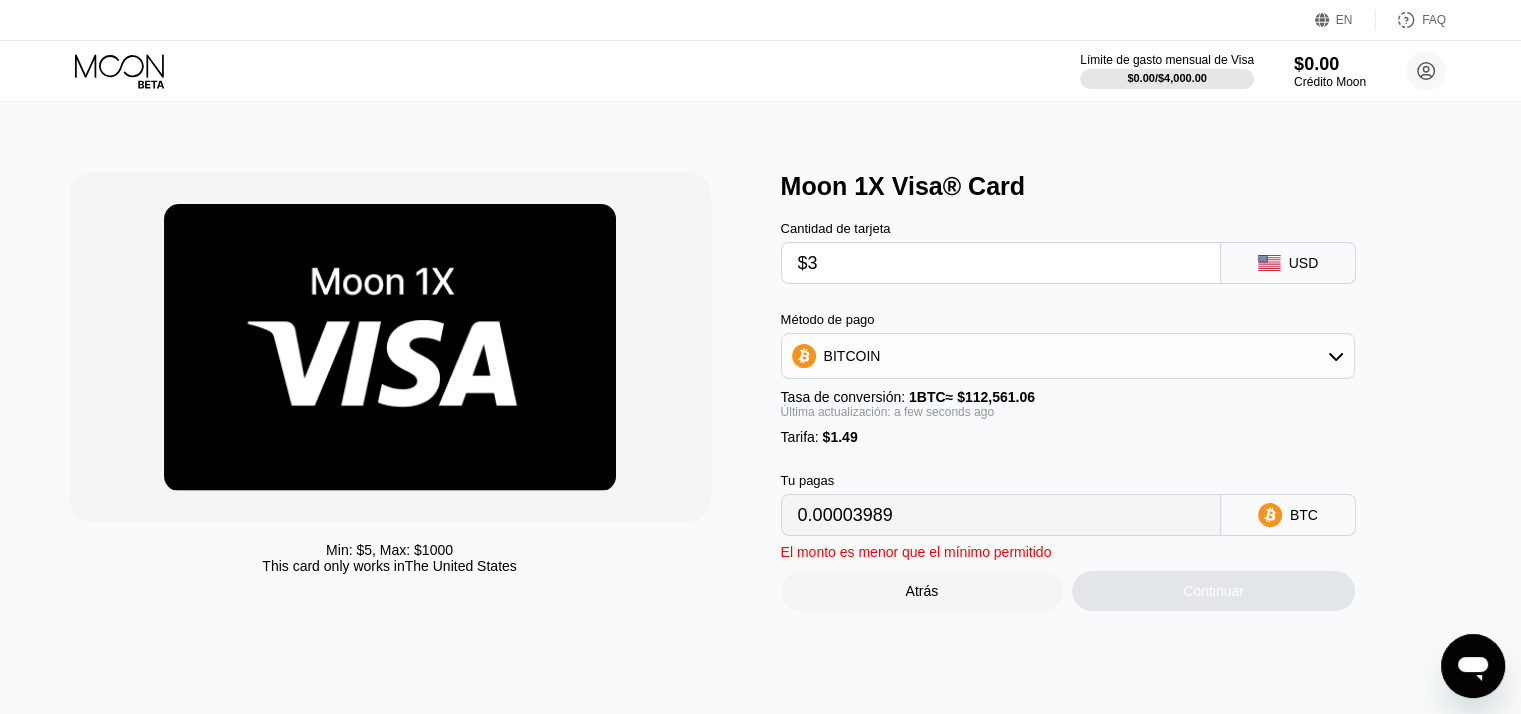 type on "0.00003989" 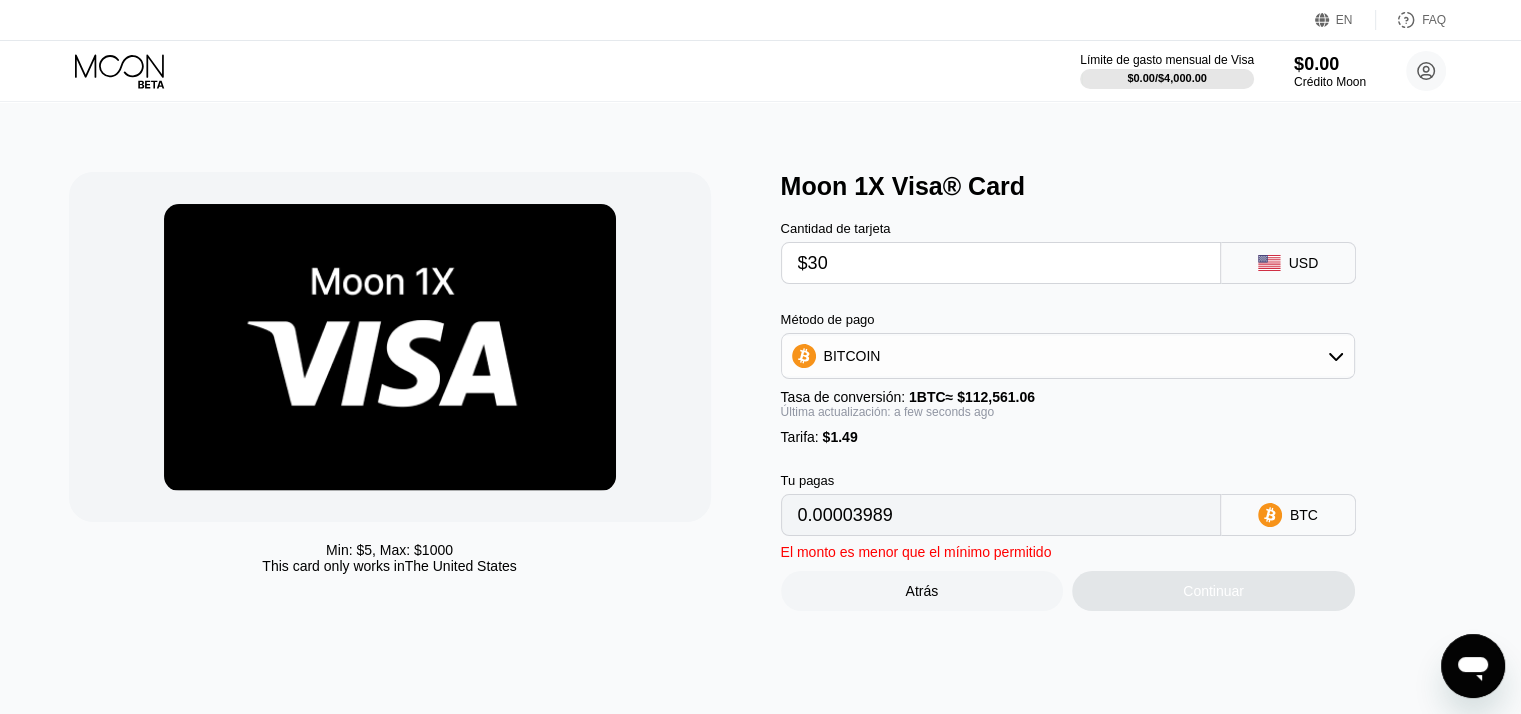 type on "0.00027976" 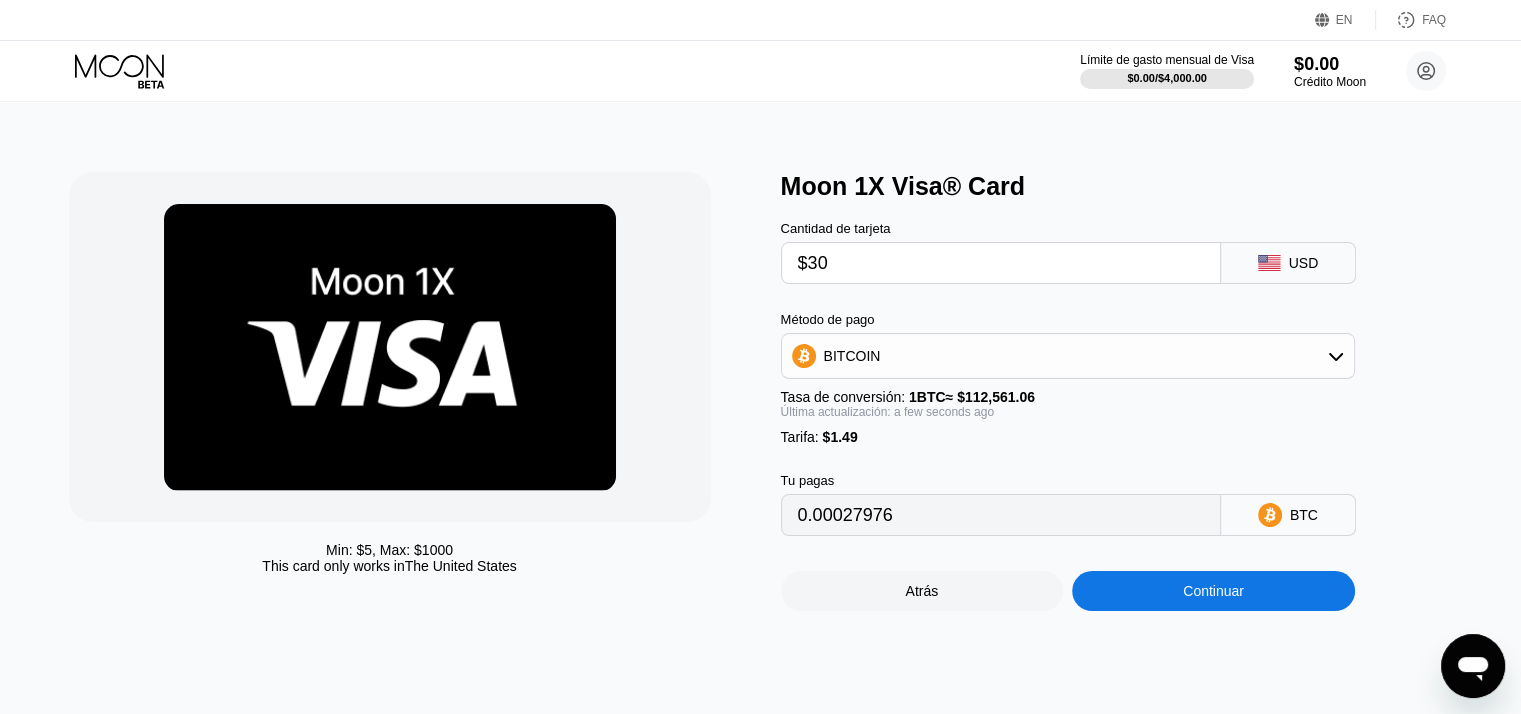 type on "$30" 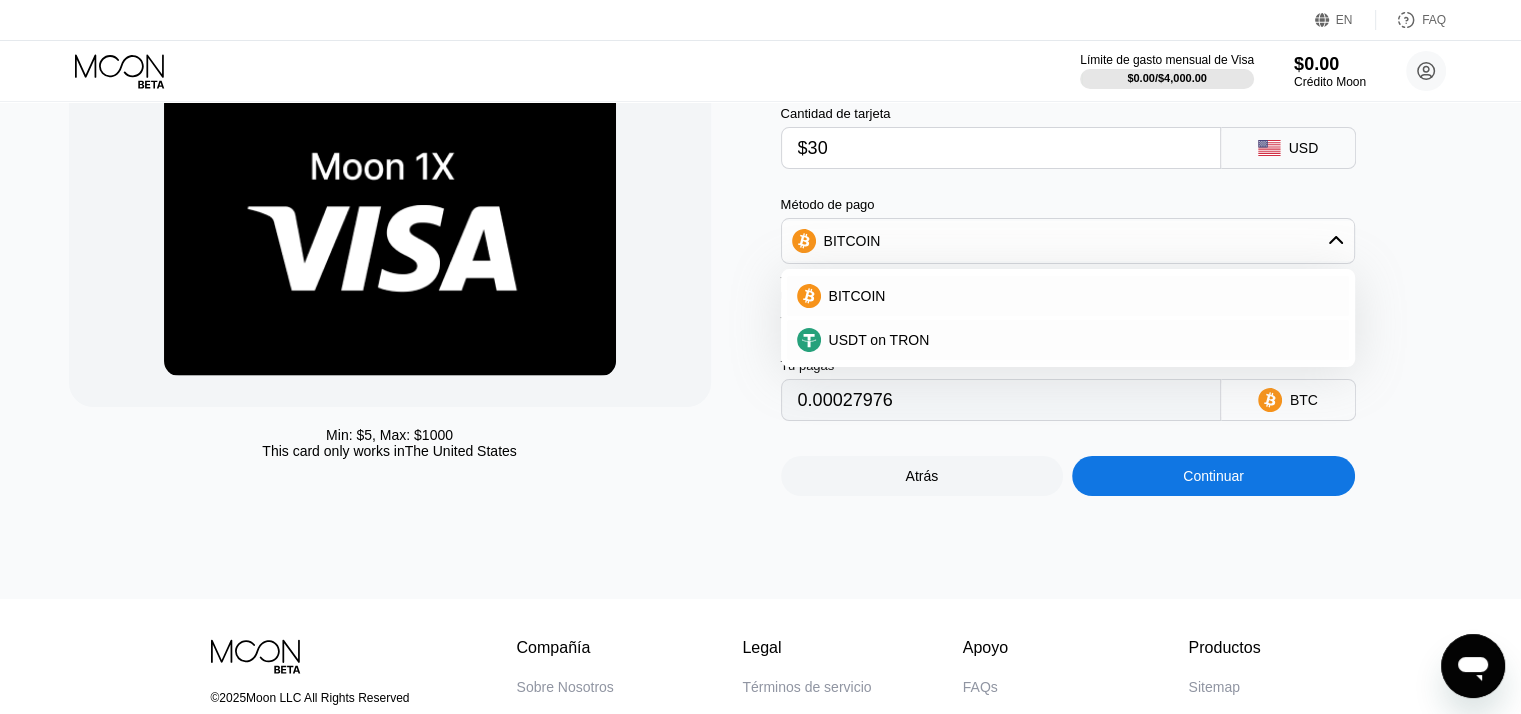 scroll, scrollTop: 200, scrollLeft: 0, axis: vertical 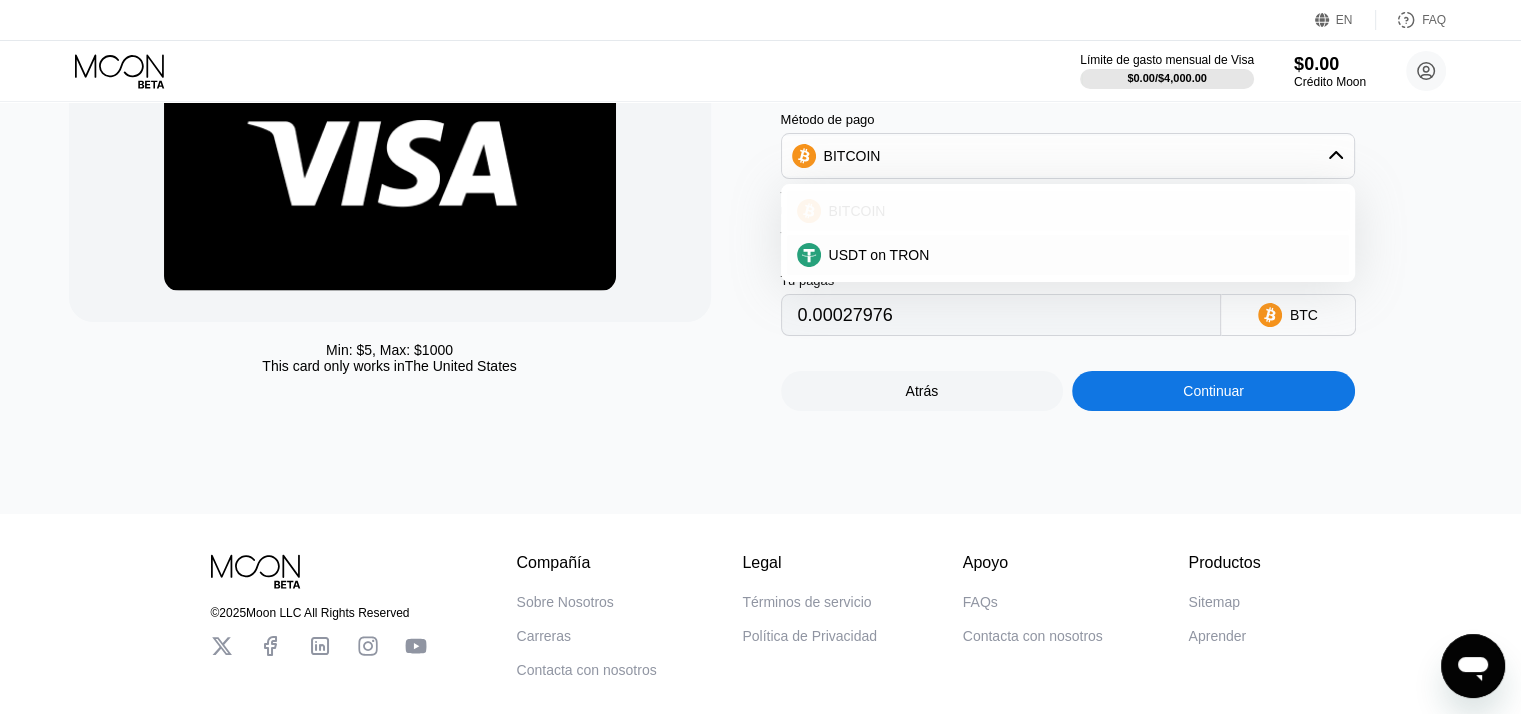 click on "BITCOIN" at bounding box center [857, 211] 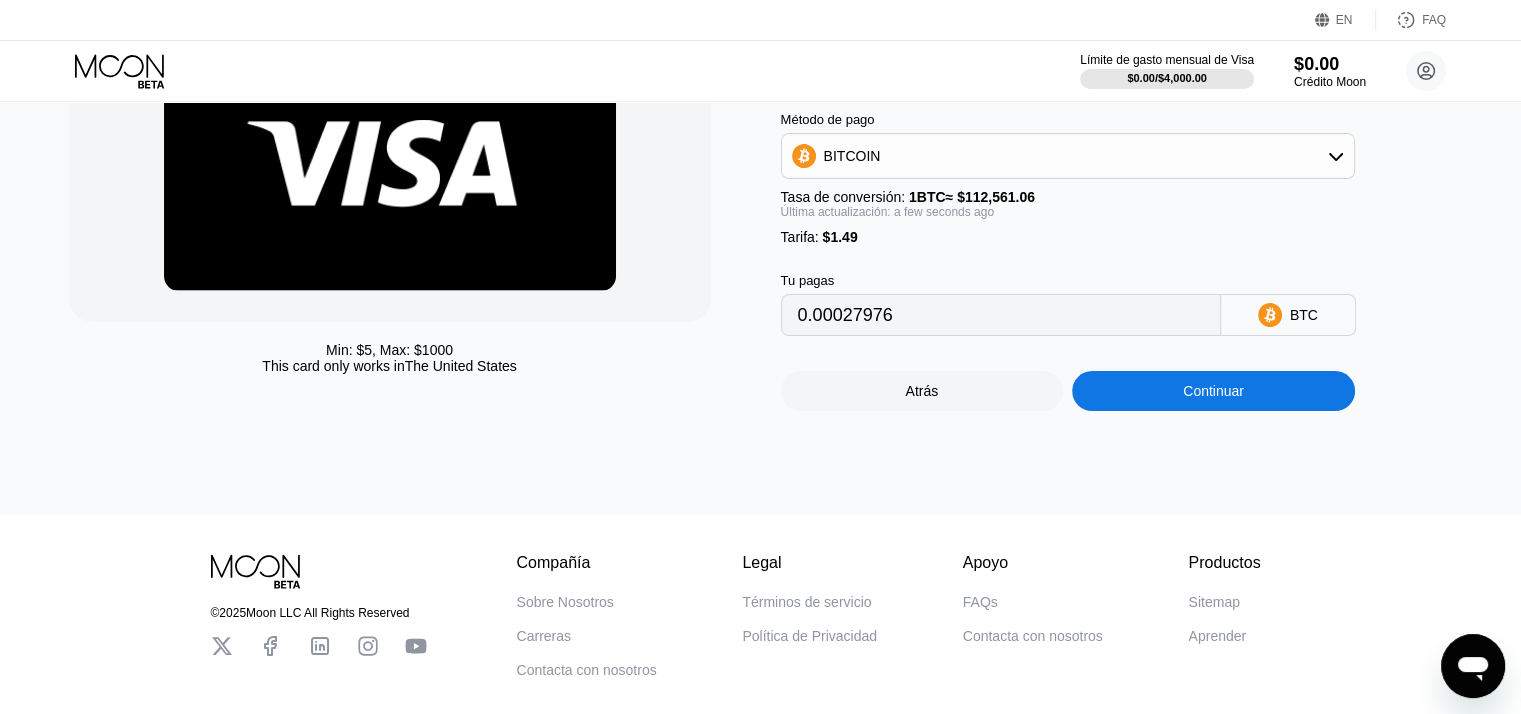 click on "Continuar" at bounding box center [1213, 391] 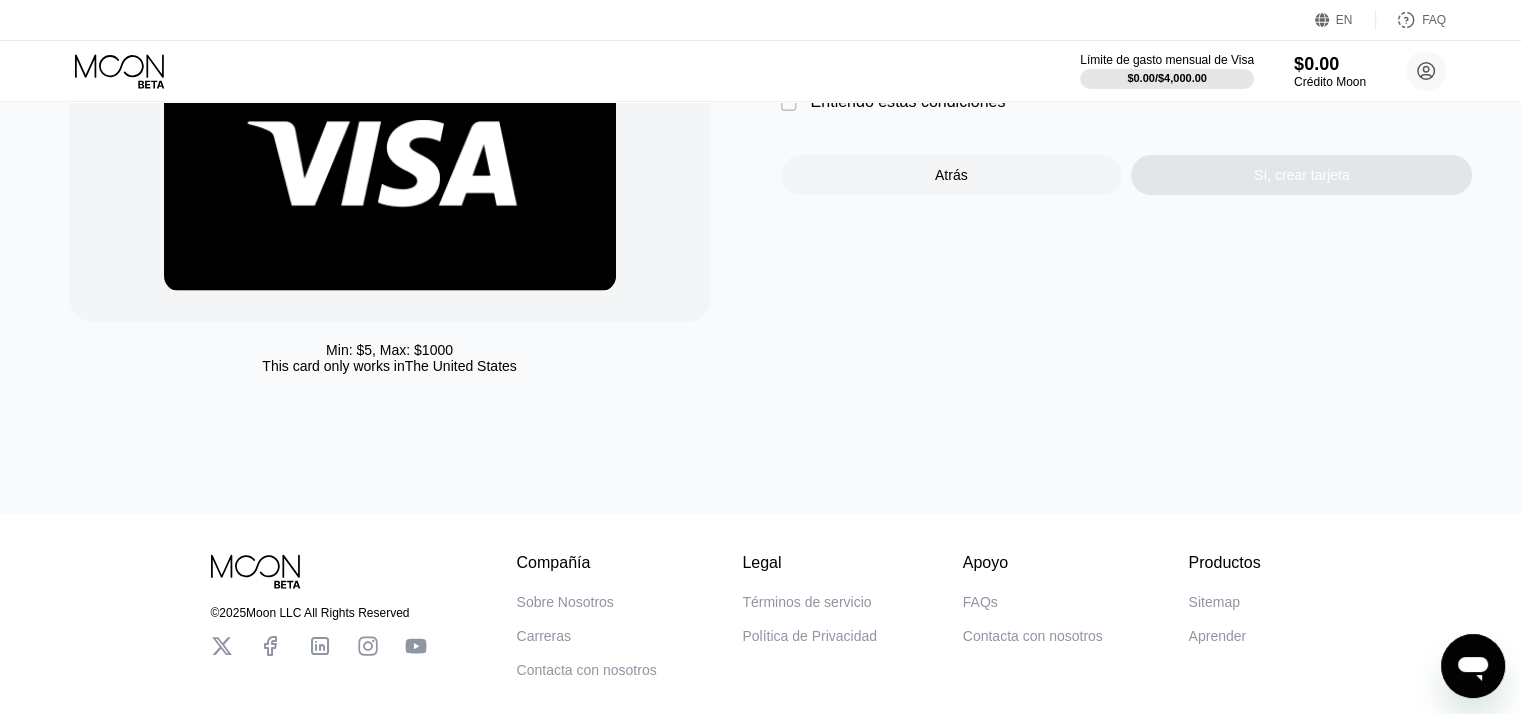 scroll, scrollTop: 0, scrollLeft: 0, axis: both 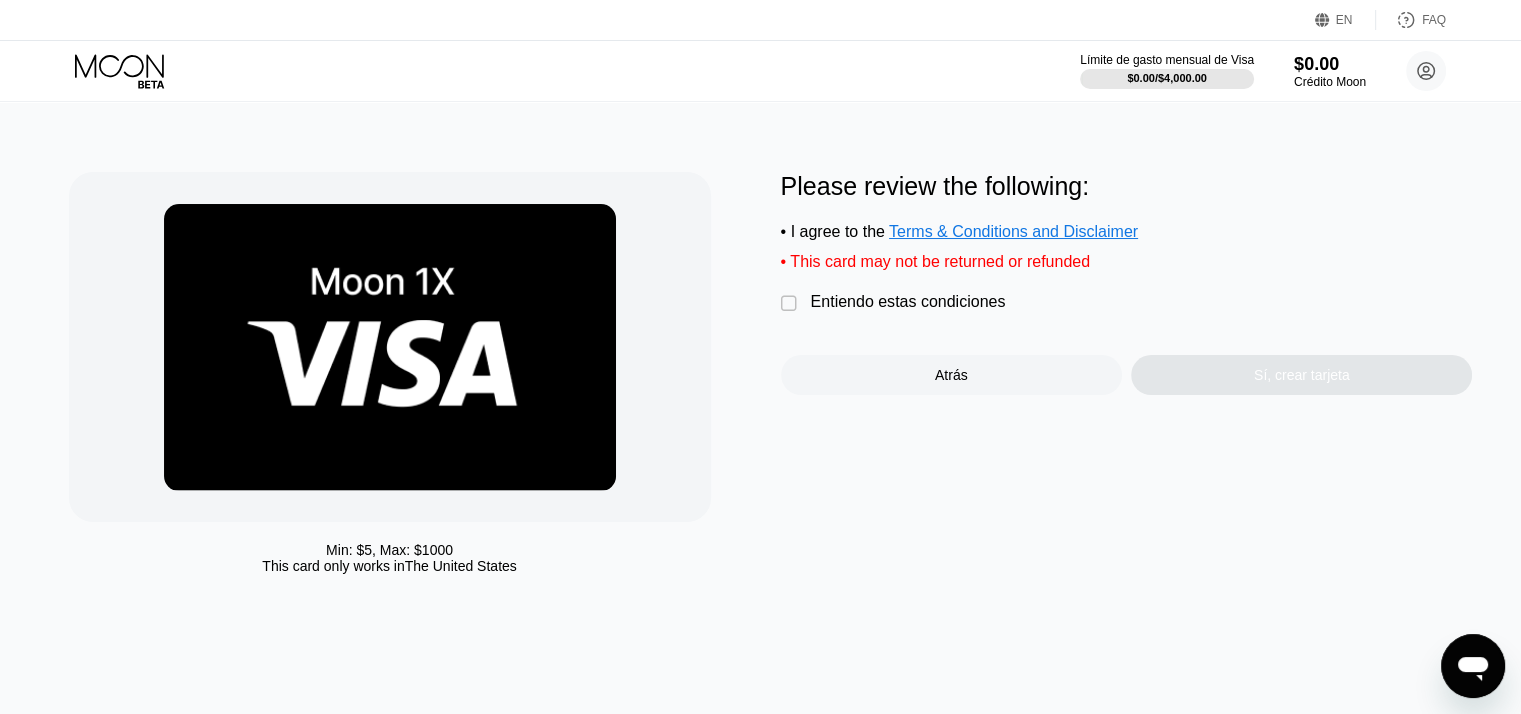 click on "Entiendo estas condiciones" at bounding box center (908, 302) 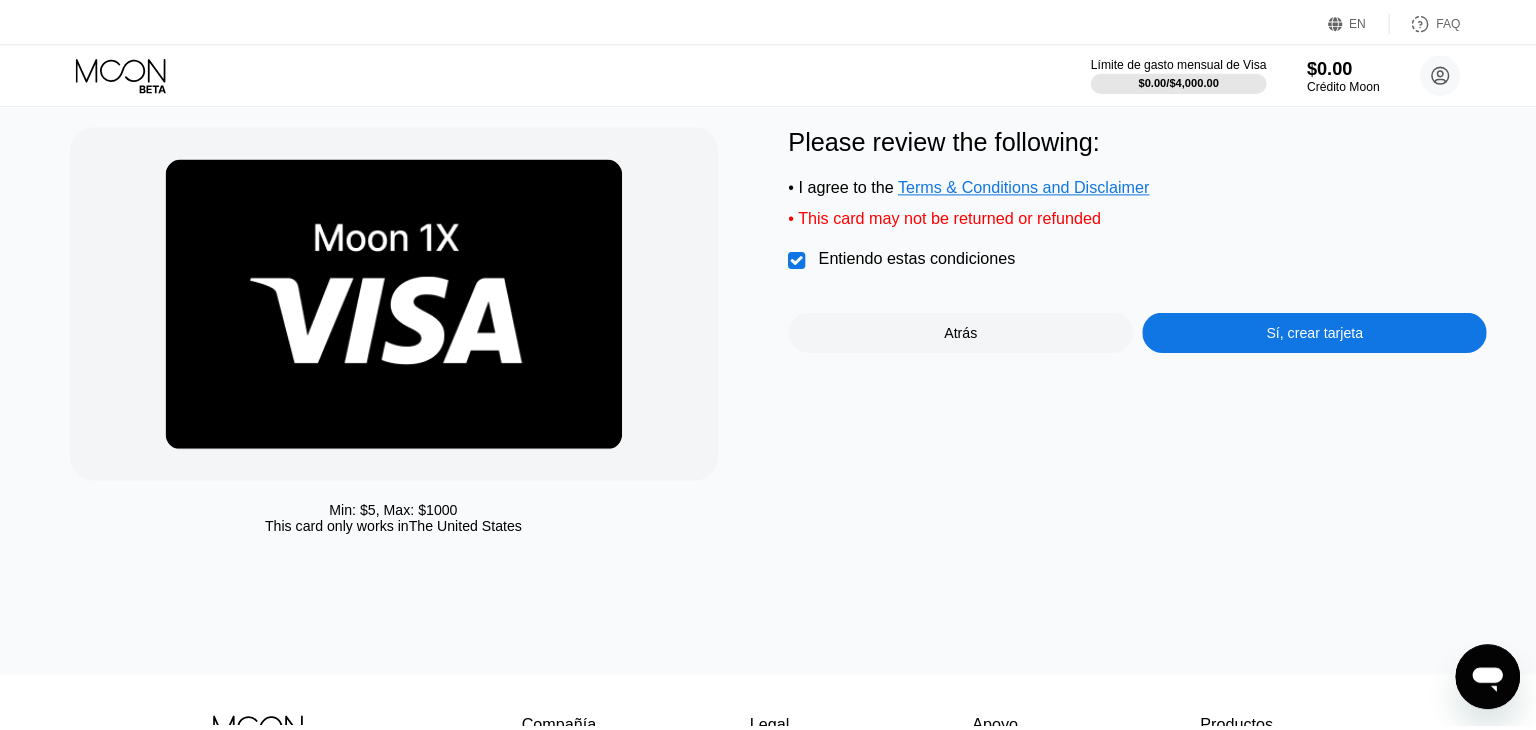 scroll, scrollTop: 0, scrollLeft: 0, axis: both 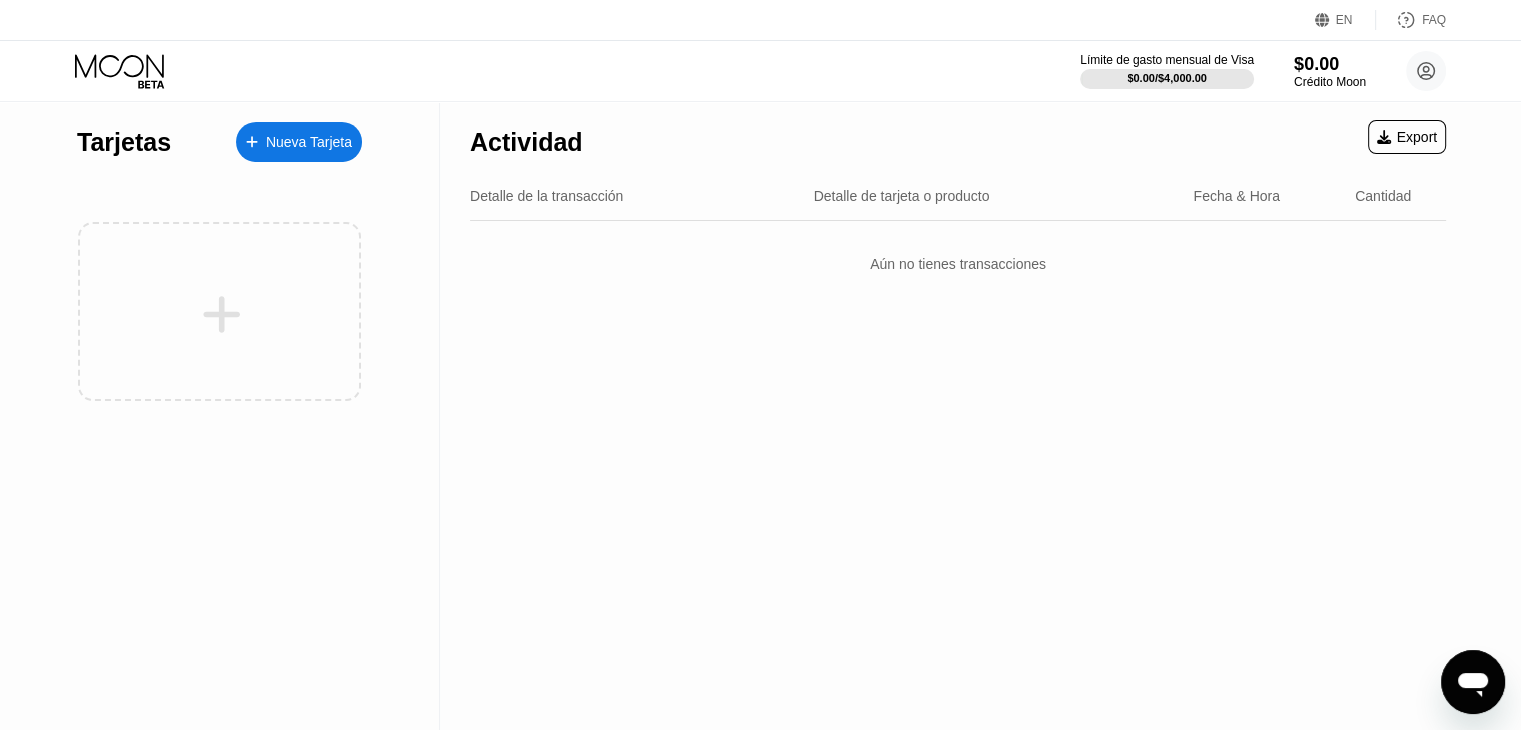 click on "Nueva Tarjeta" at bounding box center (309, 142) 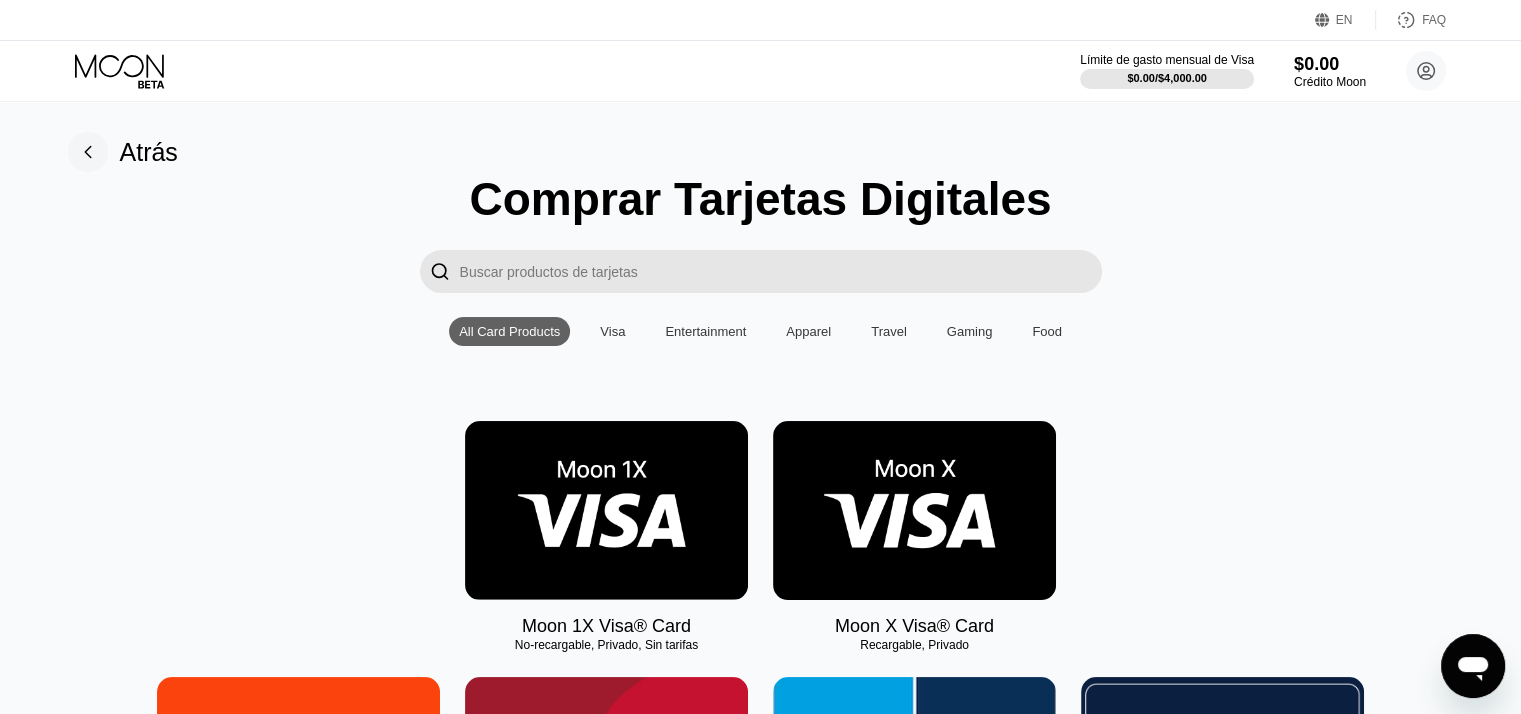 click at bounding box center (914, 510) 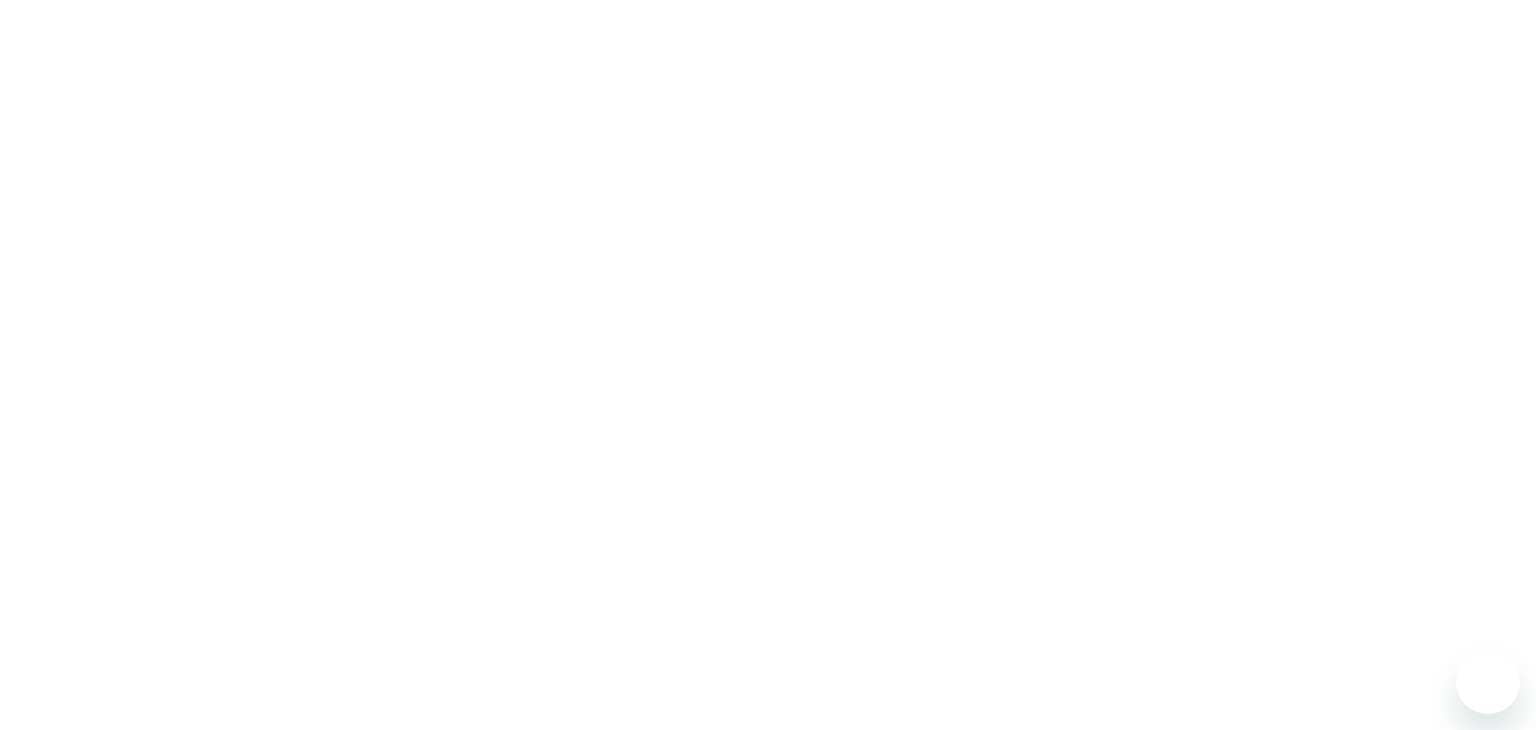 scroll, scrollTop: 0, scrollLeft: 0, axis: both 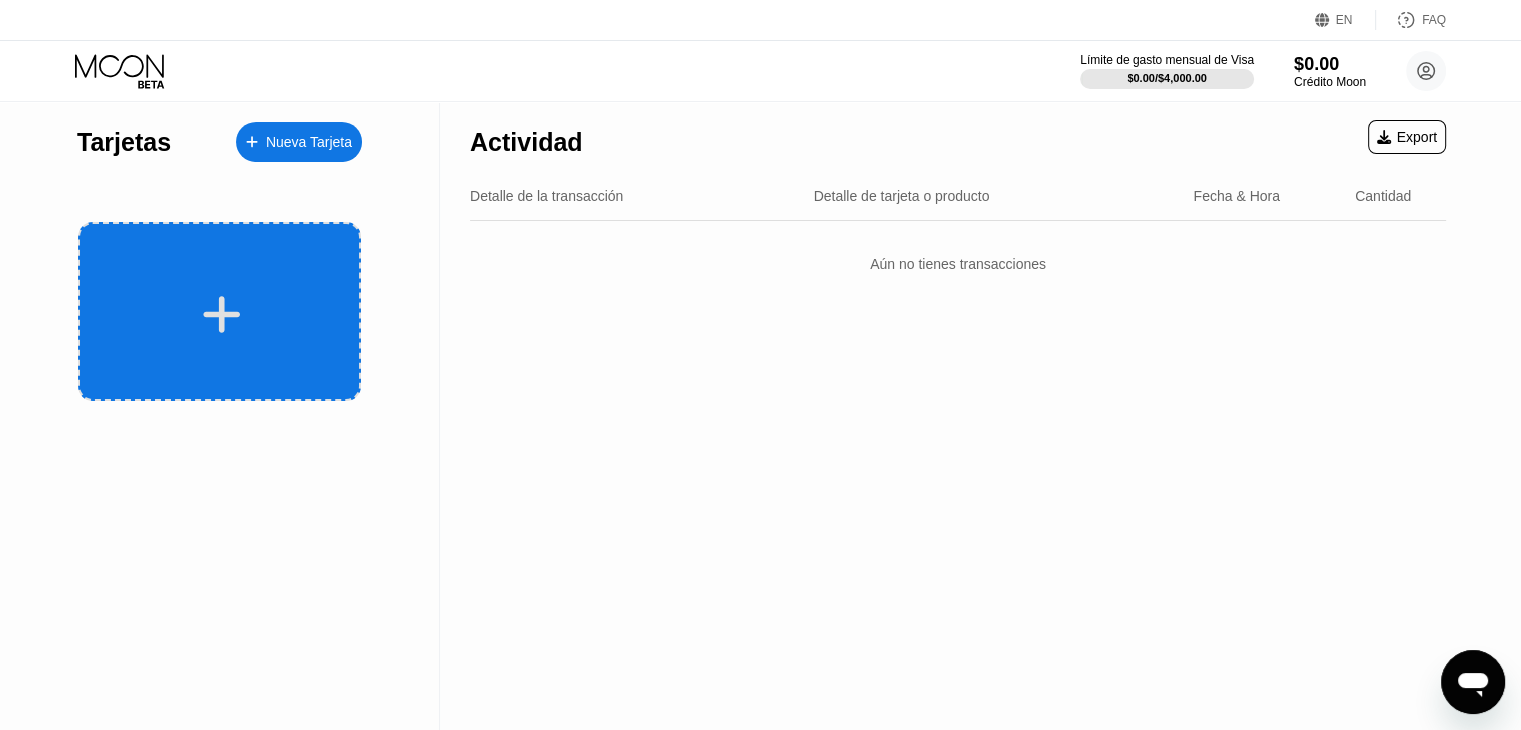 click at bounding box center [222, 314] 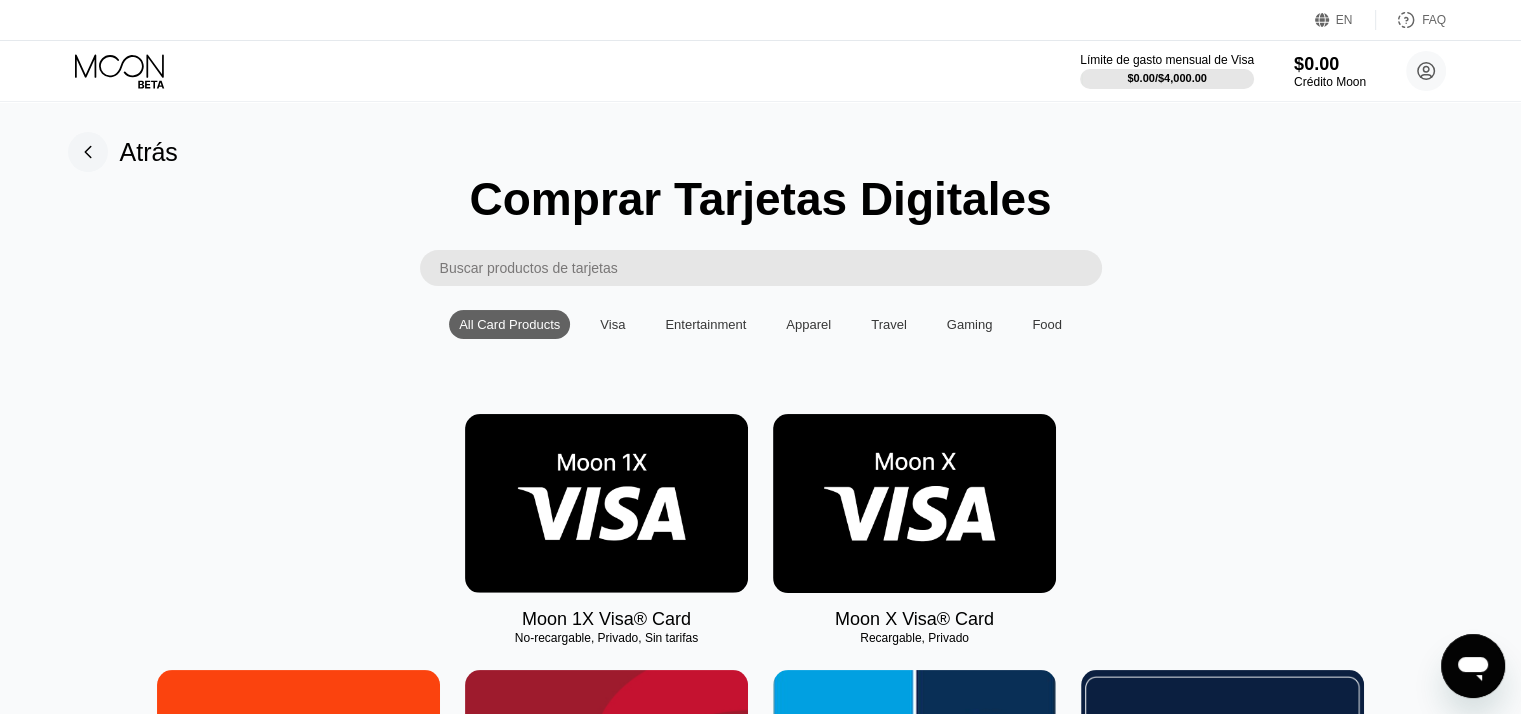 scroll, scrollTop: 100, scrollLeft: 0, axis: vertical 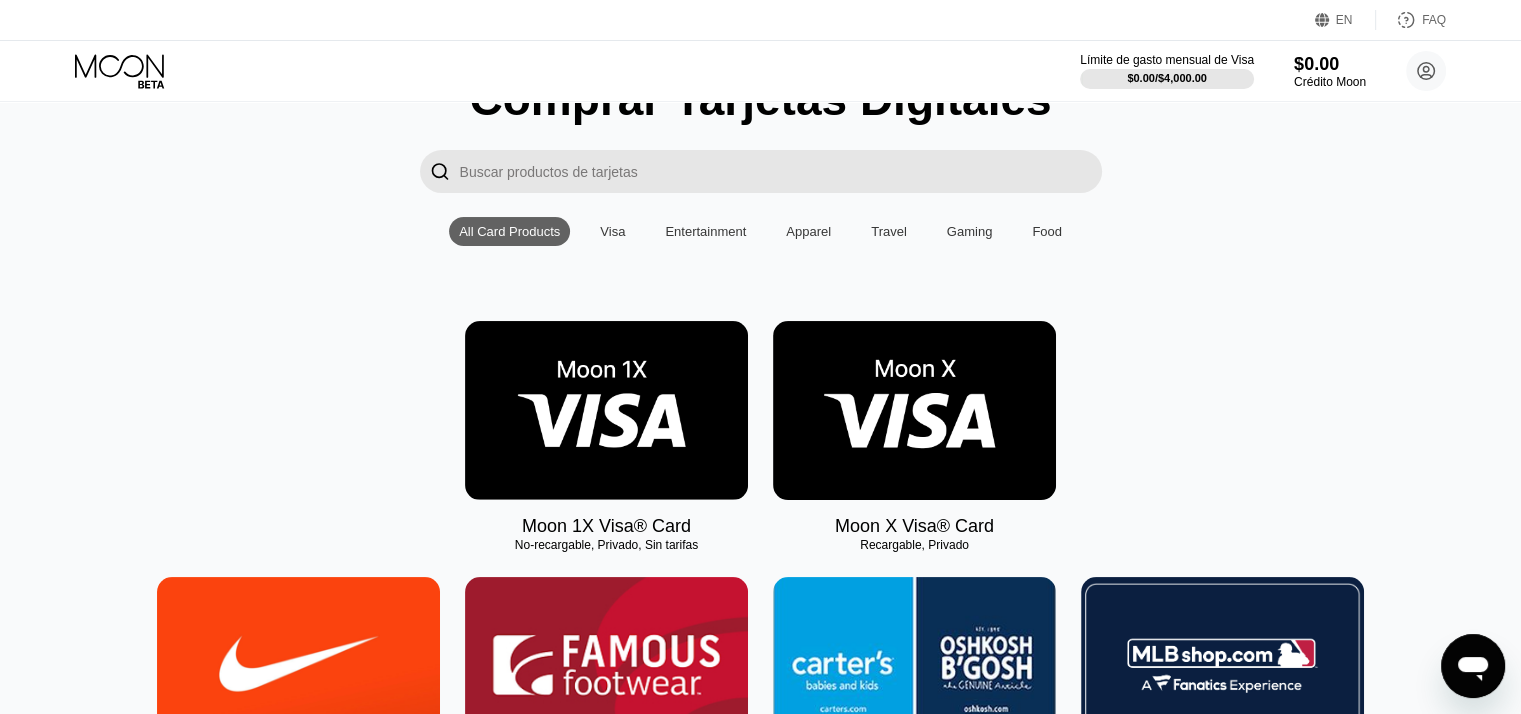 click at bounding box center [606, 410] 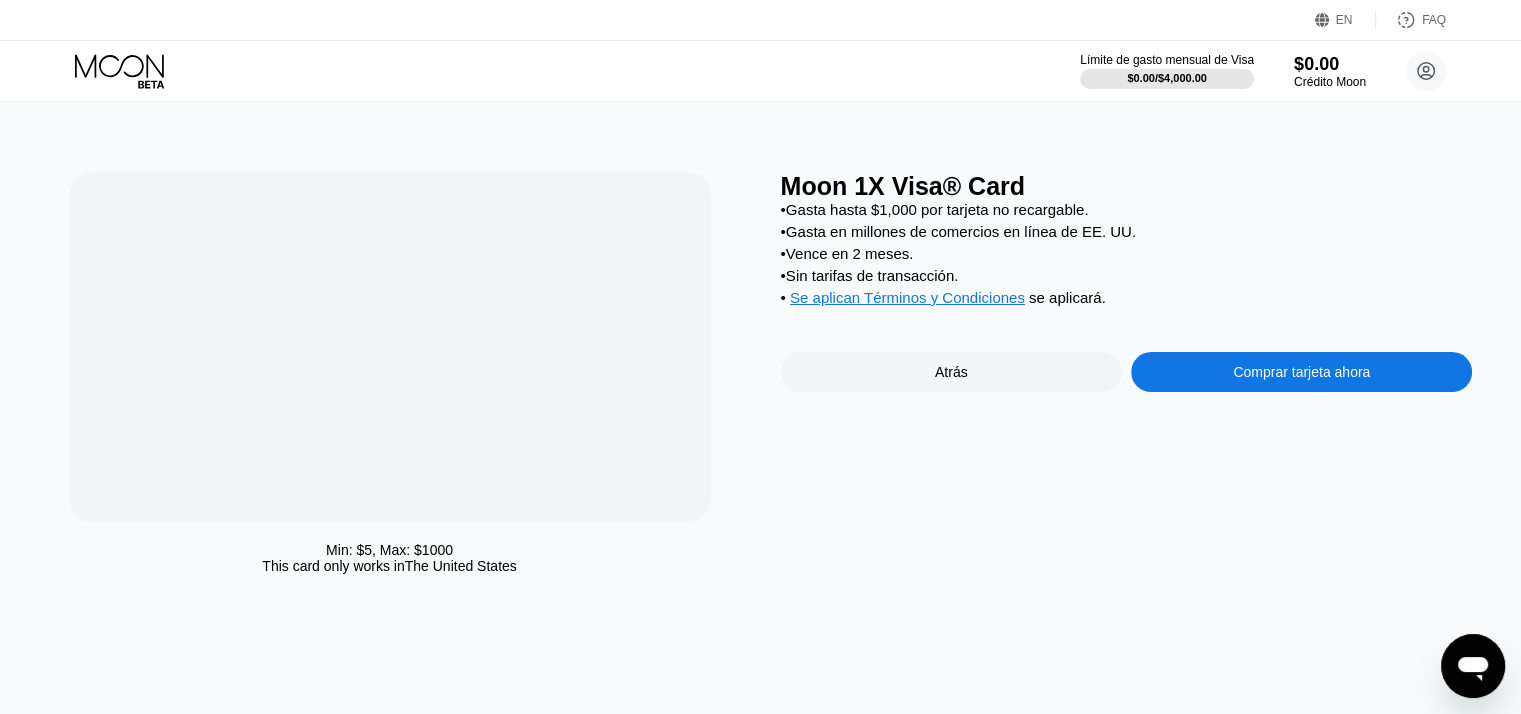 scroll, scrollTop: 0, scrollLeft: 0, axis: both 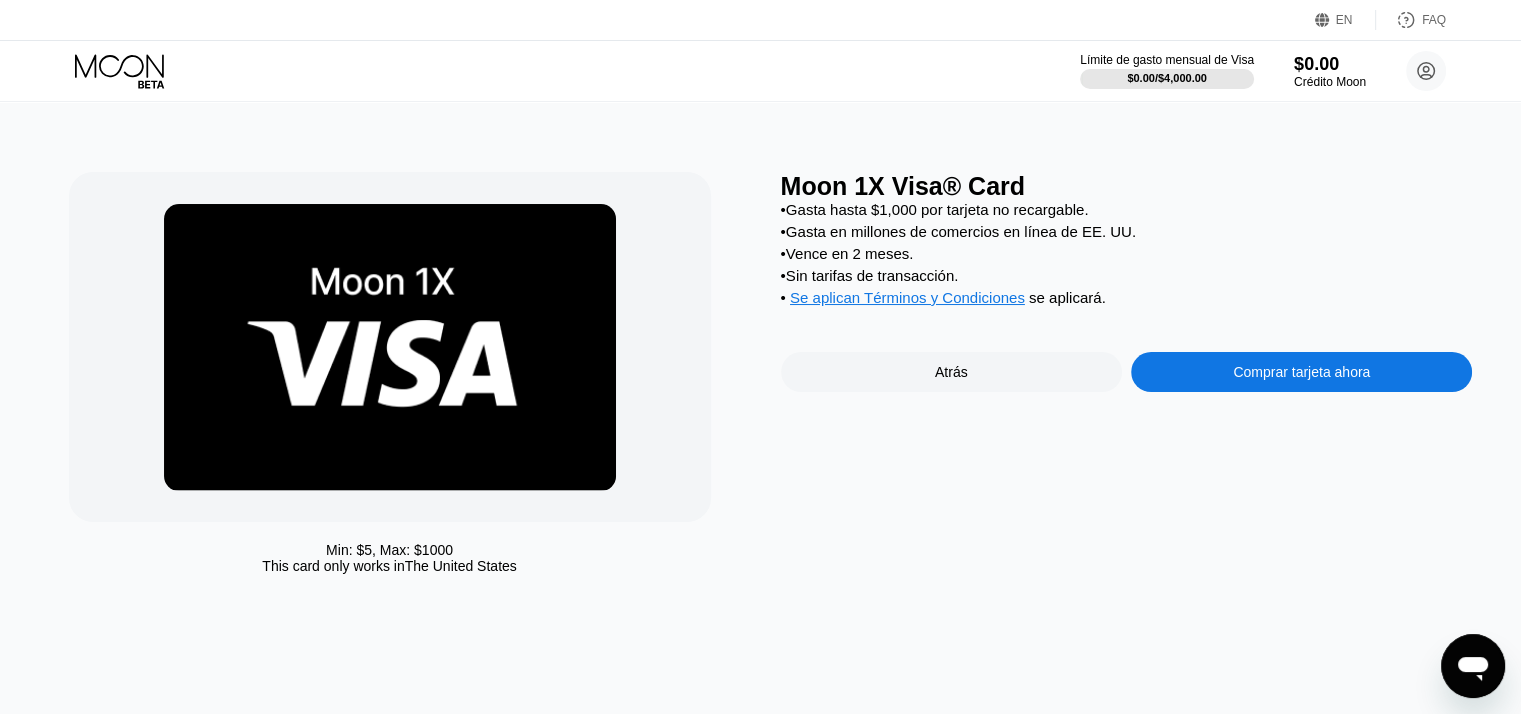 click on "Atrás" at bounding box center (951, 372) 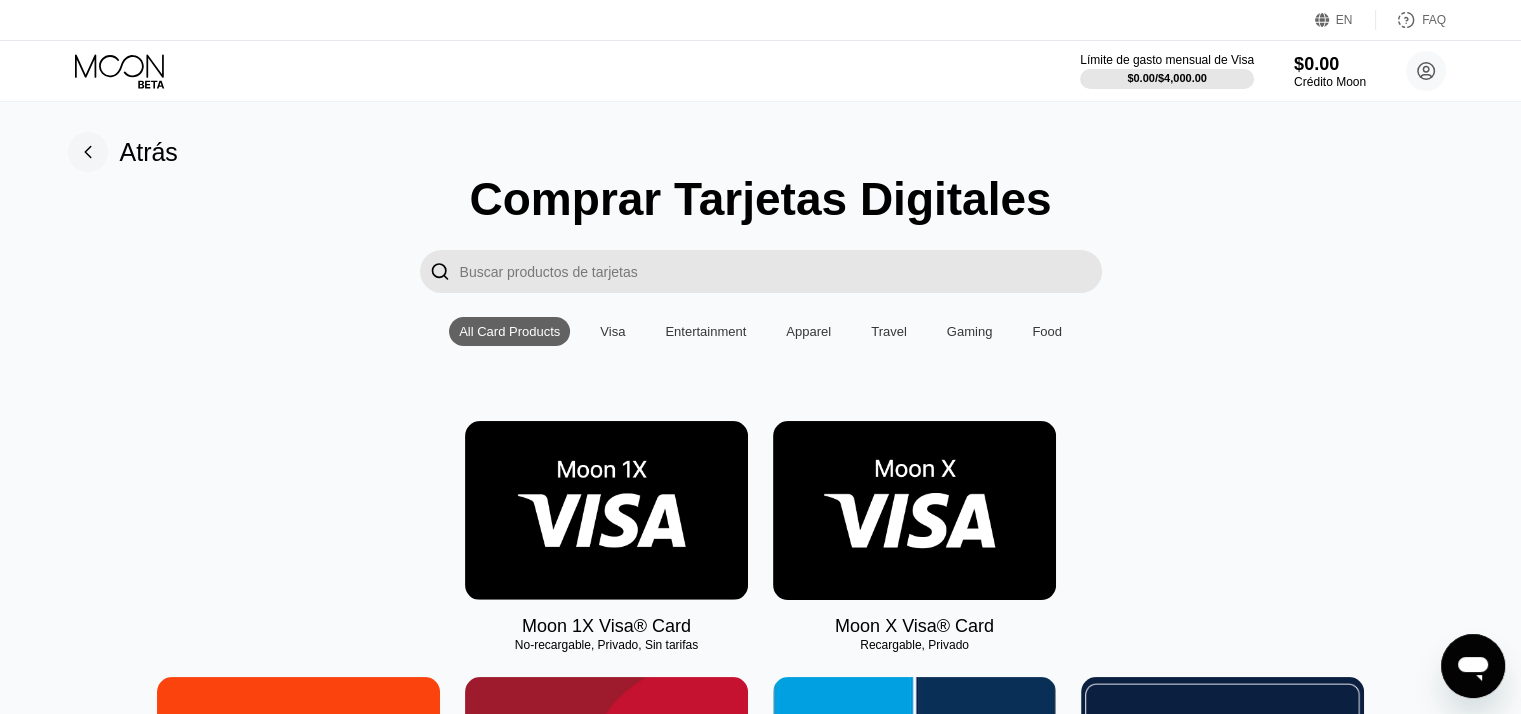 click at bounding box center [914, 510] 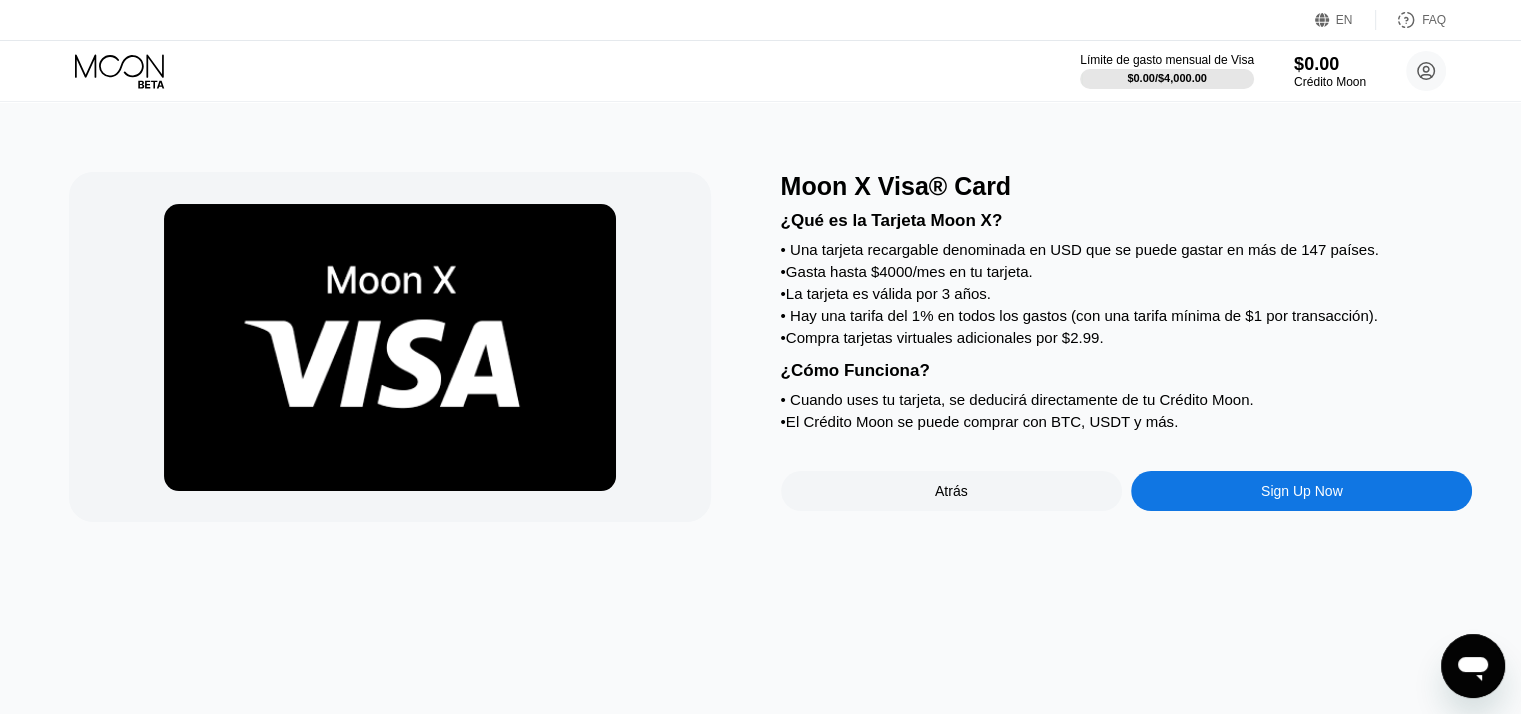 click on "Sign Up Now" at bounding box center [1302, 491] 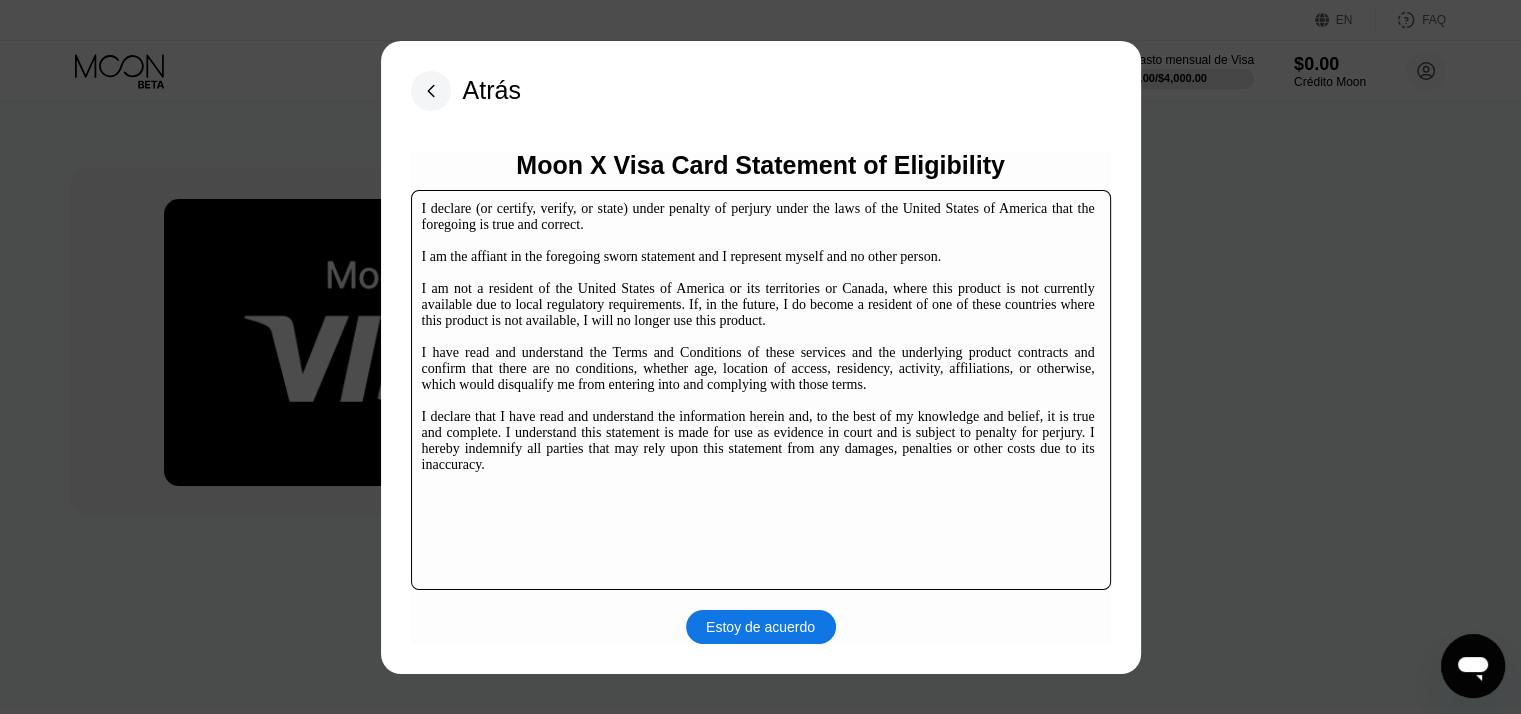 scroll, scrollTop: 304, scrollLeft: 0, axis: vertical 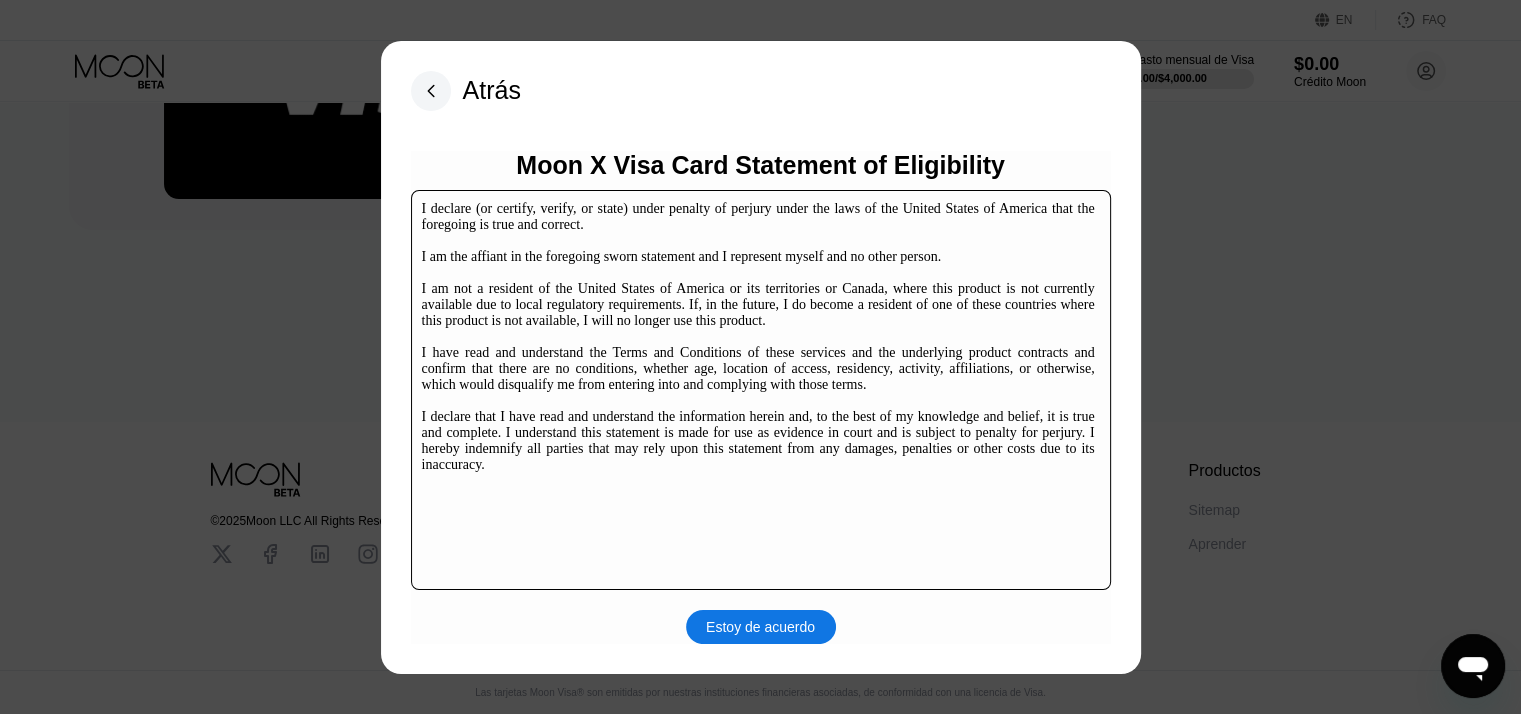 click on "Estoy de acuerdo" at bounding box center [760, 627] 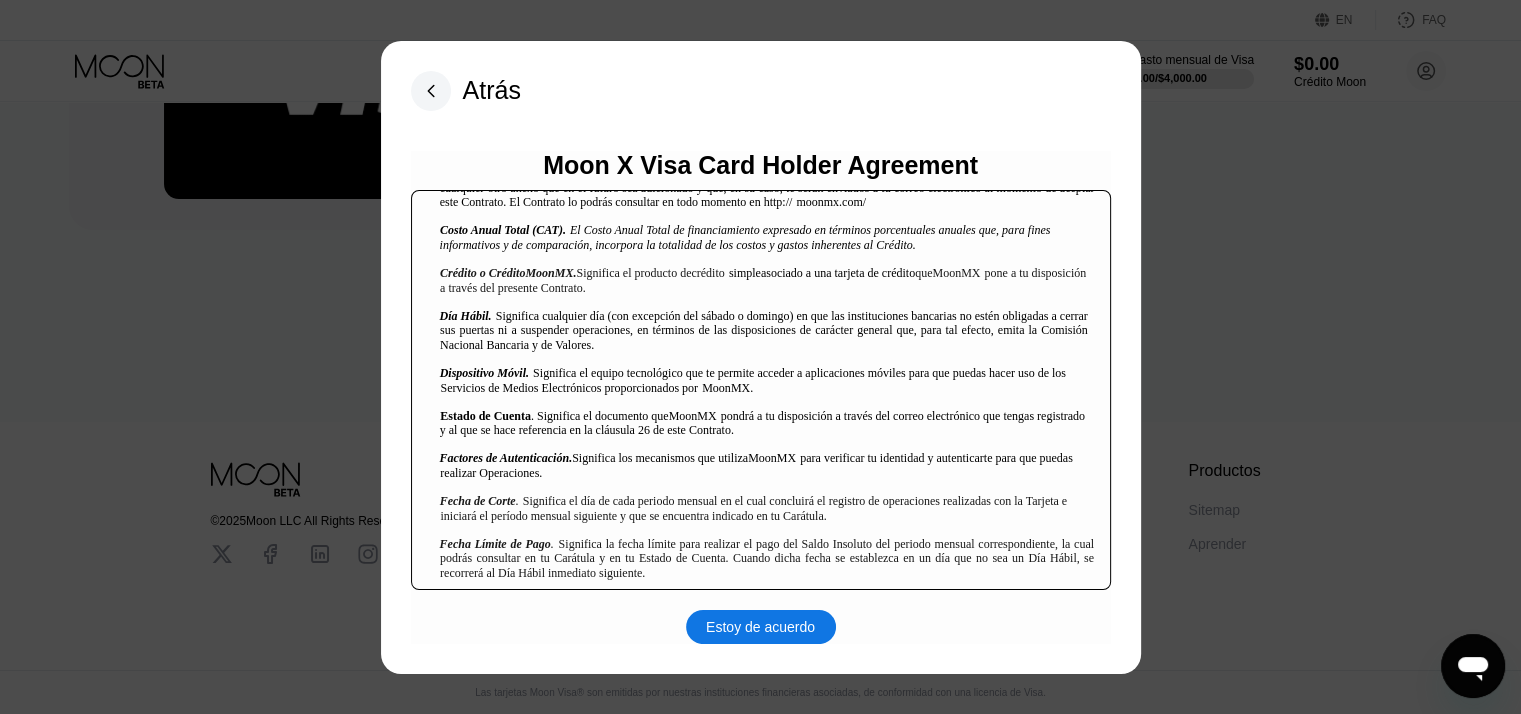 scroll, scrollTop: 1000, scrollLeft: 0, axis: vertical 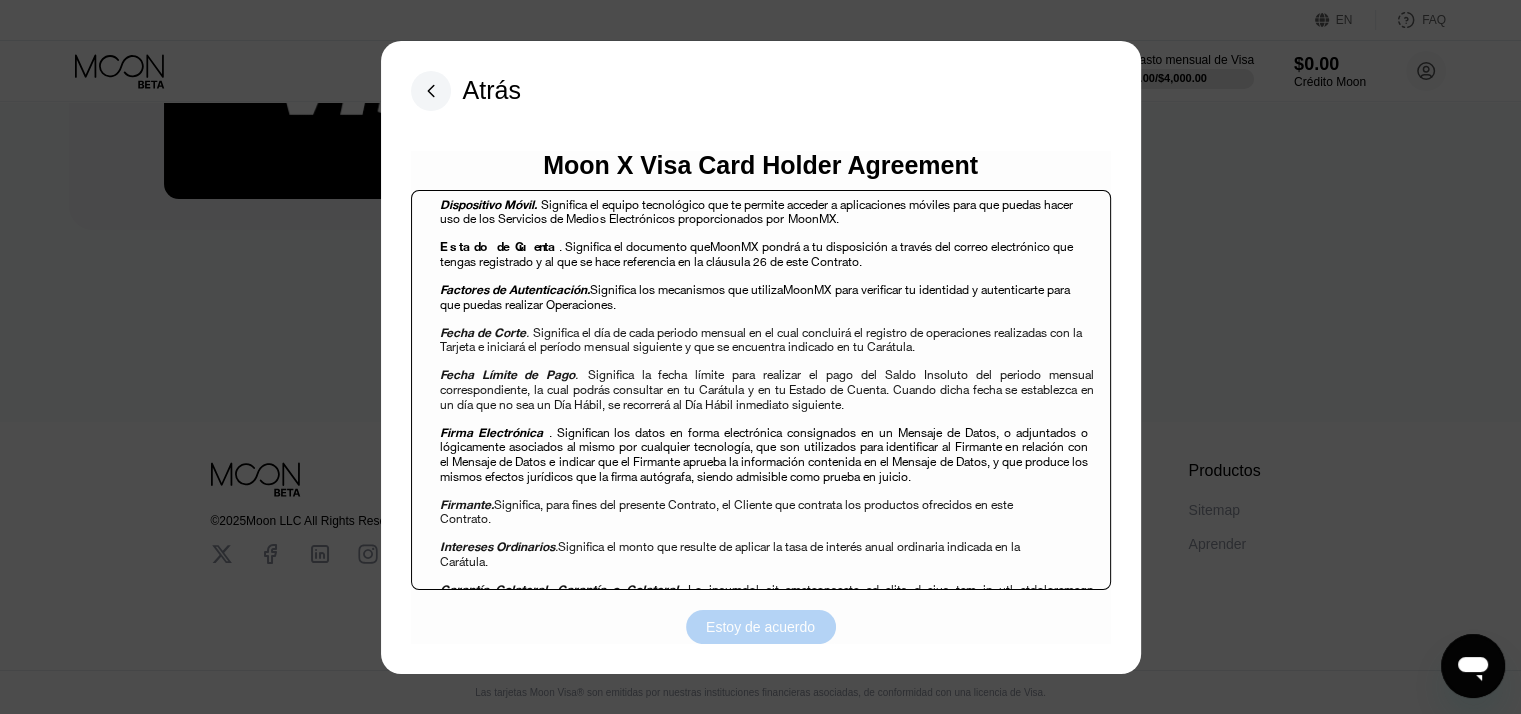 click on "Estoy de acuerdo" at bounding box center (761, 627) 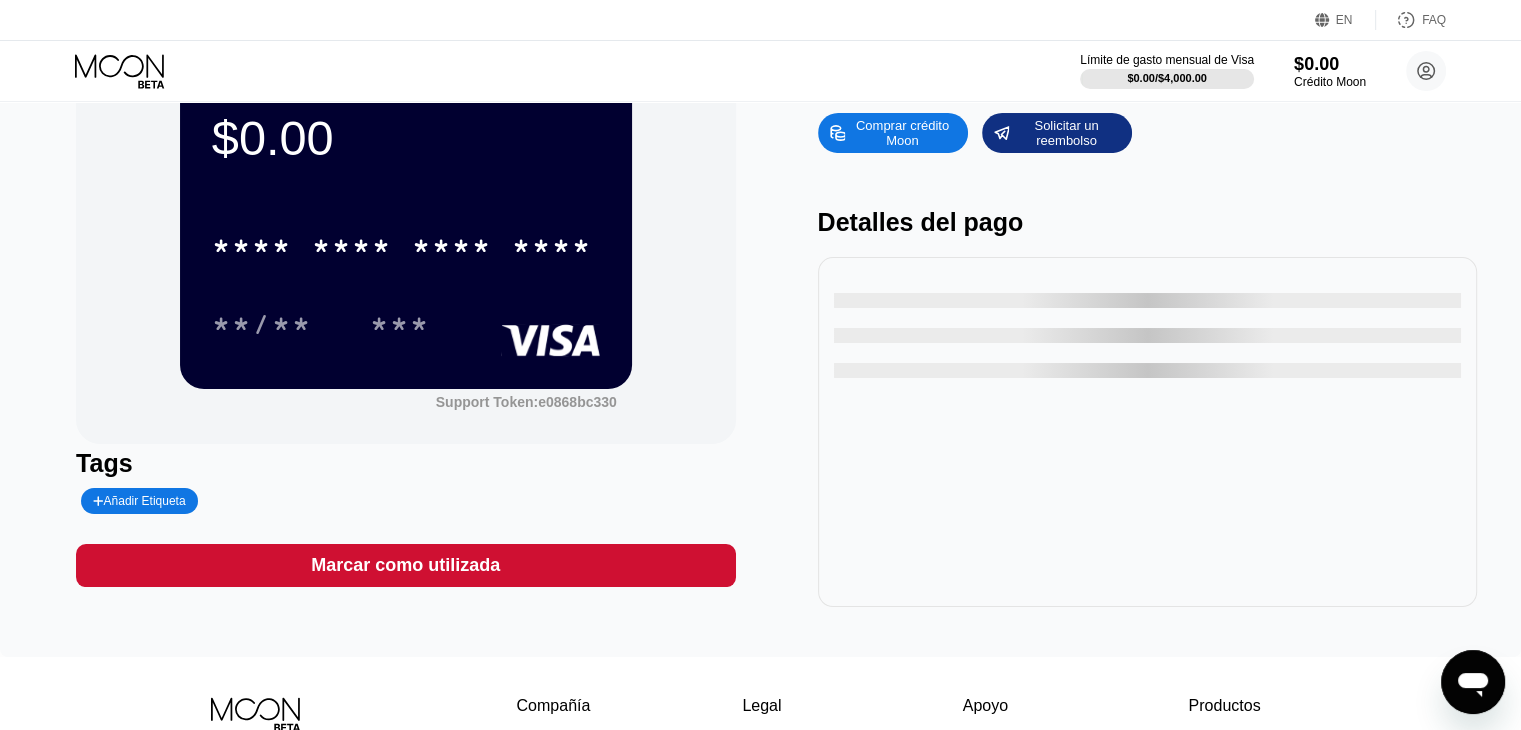 scroll, scrollTop: 100, scrollLeft: 0, axis: vertical 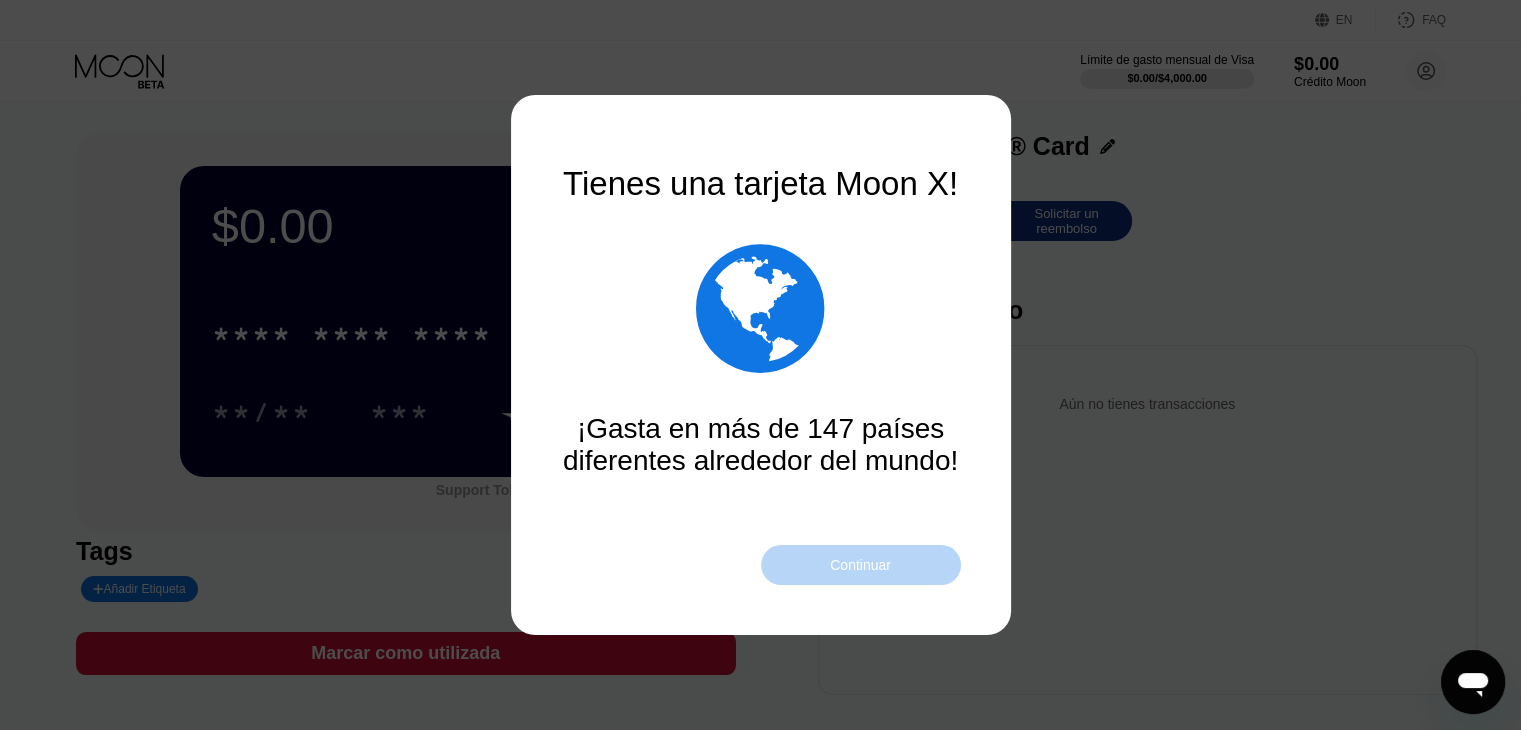 click on "Continuar" at bounding box center (860, 565) 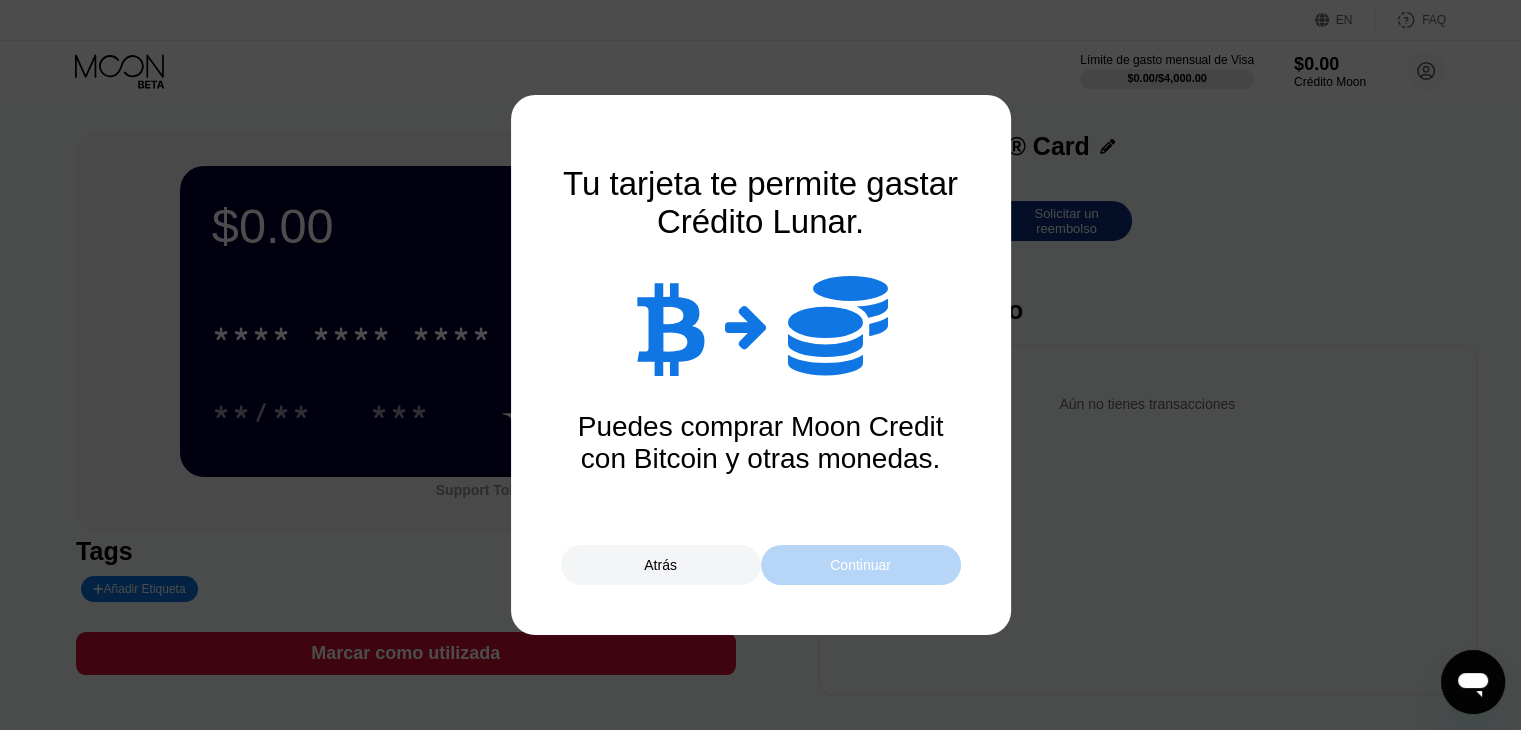 click on "Continuar" at bounding box center (860, 565) 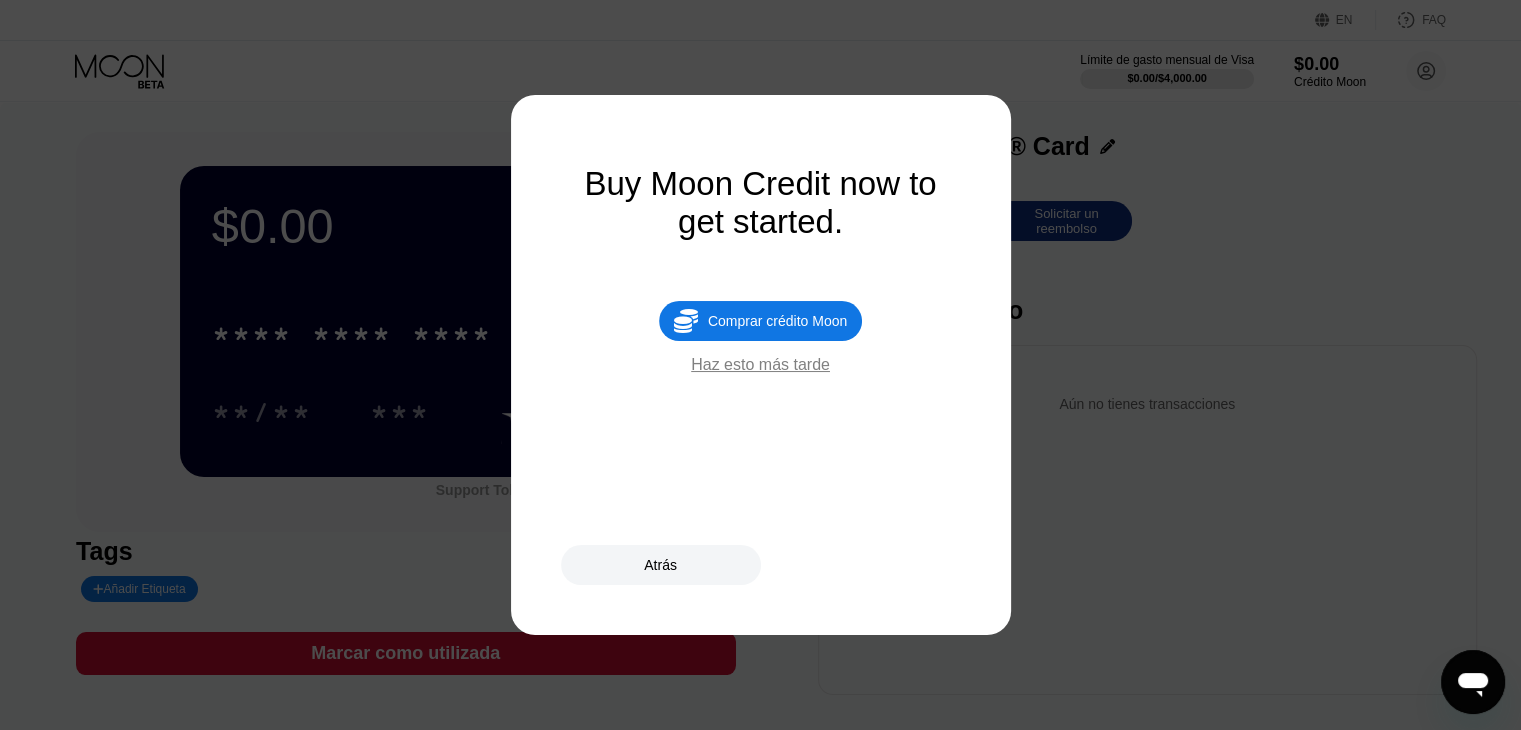 click on "Atrás" at bounding box center (761, 565) 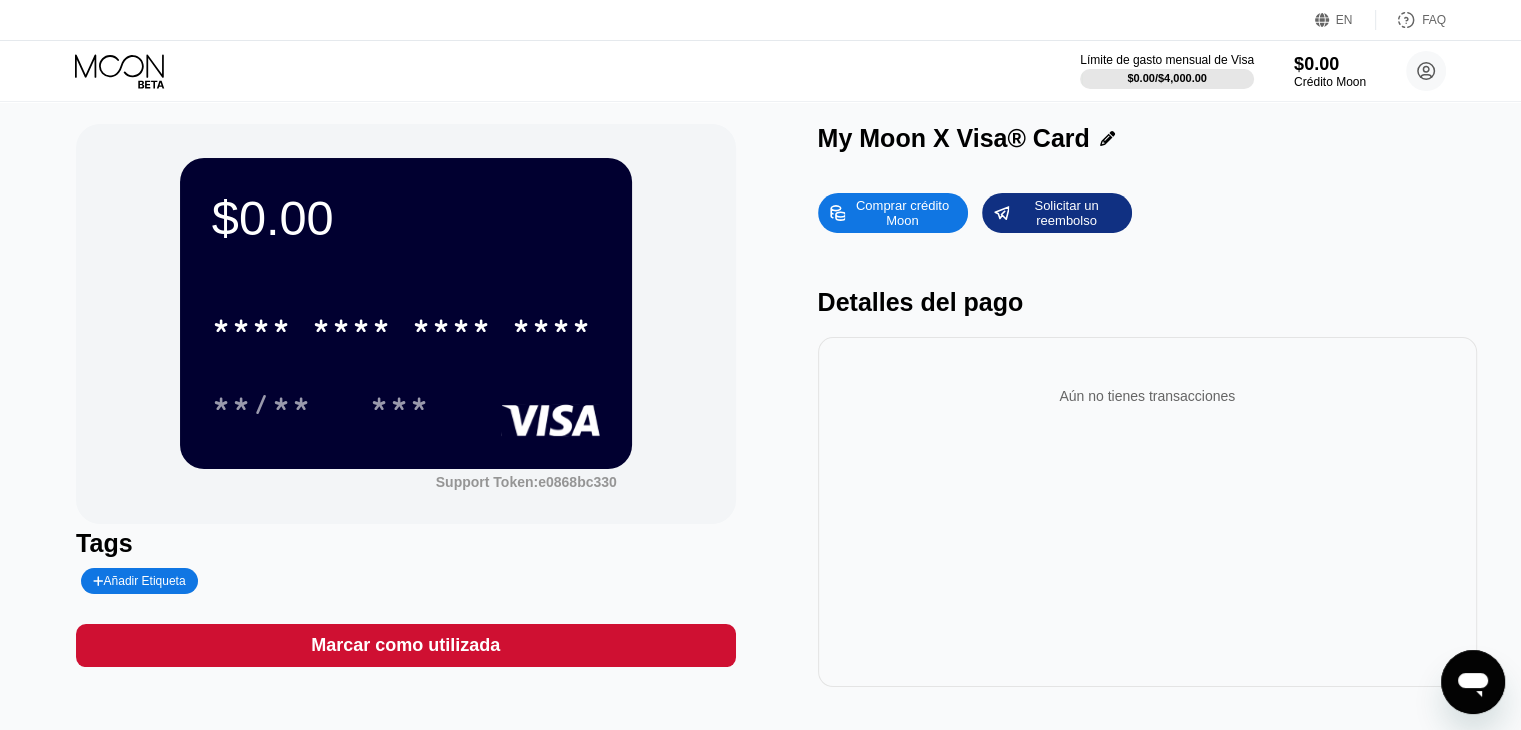 scroll, scrollTop: 0, scrollLeft: 0, axis: both 